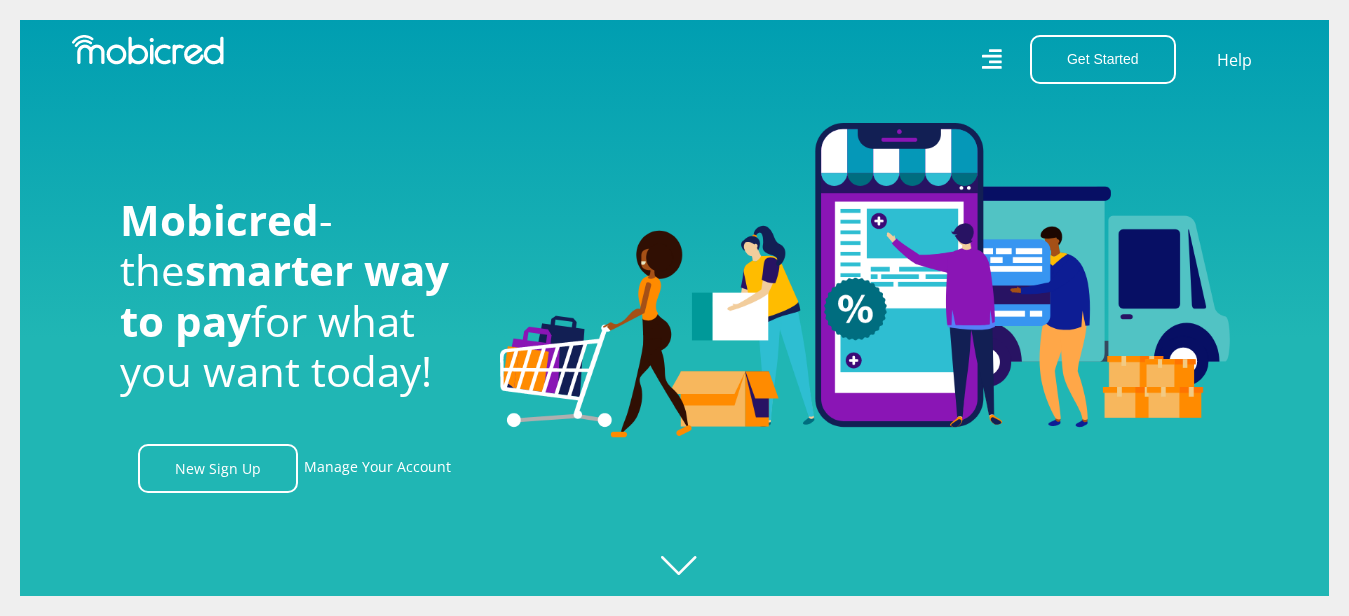 scroll, scrollTop: 0, scrollLeft: 0, axis: both 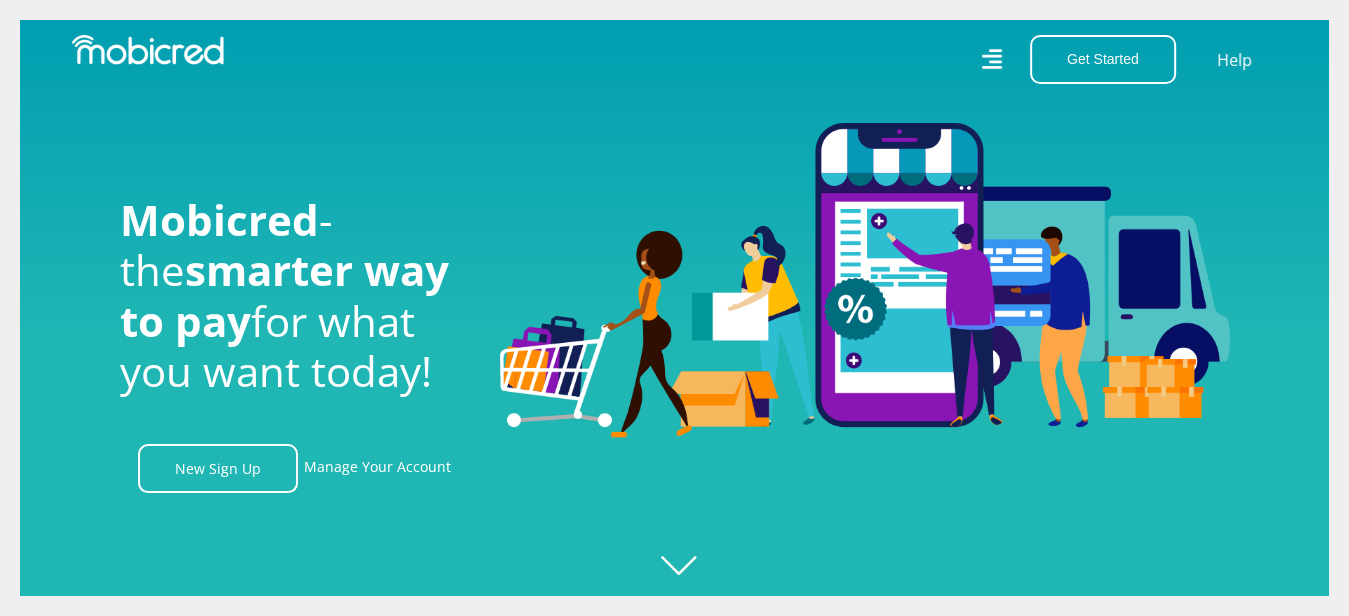 click at bounding box center [694, 308] 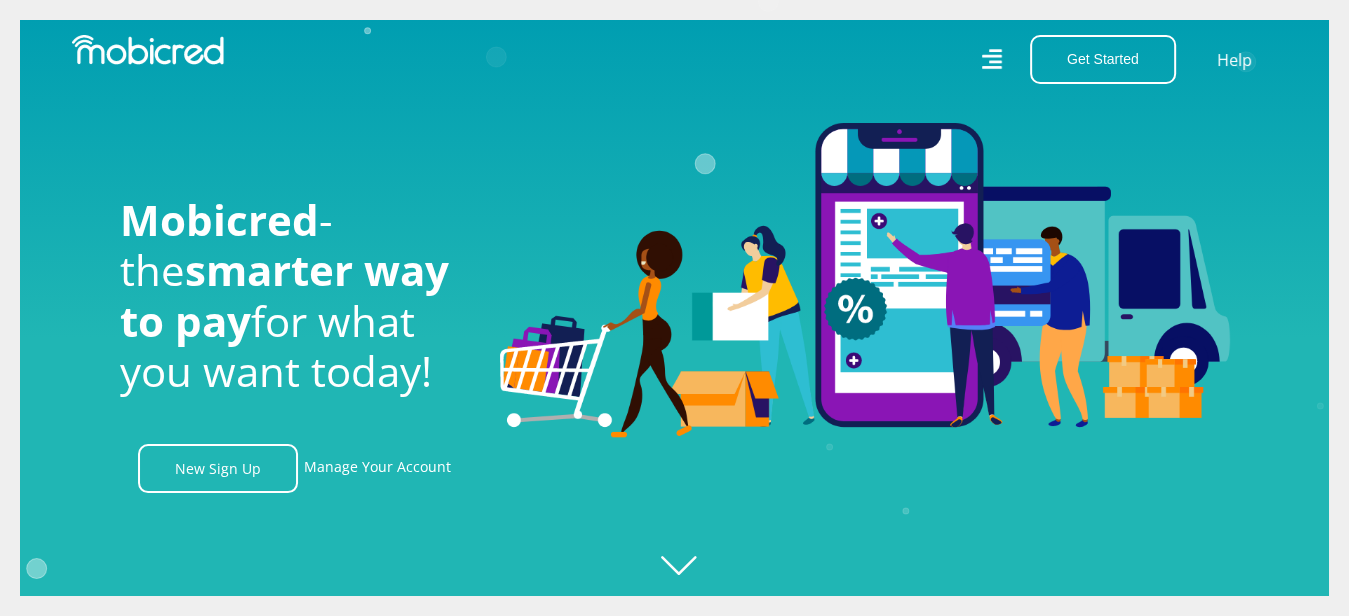 drag, startPoint x: 679, startPoint y: 555, endPoint x: 1275, endPoint y: 357, distance: 628.0287 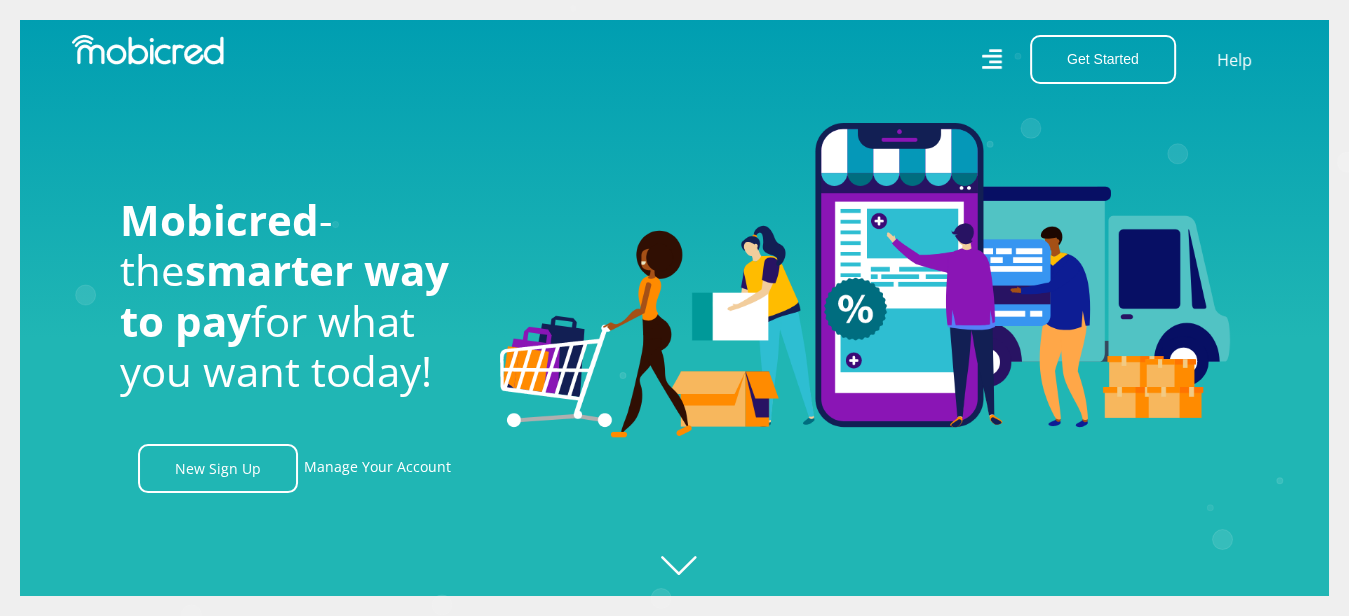 scroll, scrollTop: 0, scrollLeft: 0, axis: both 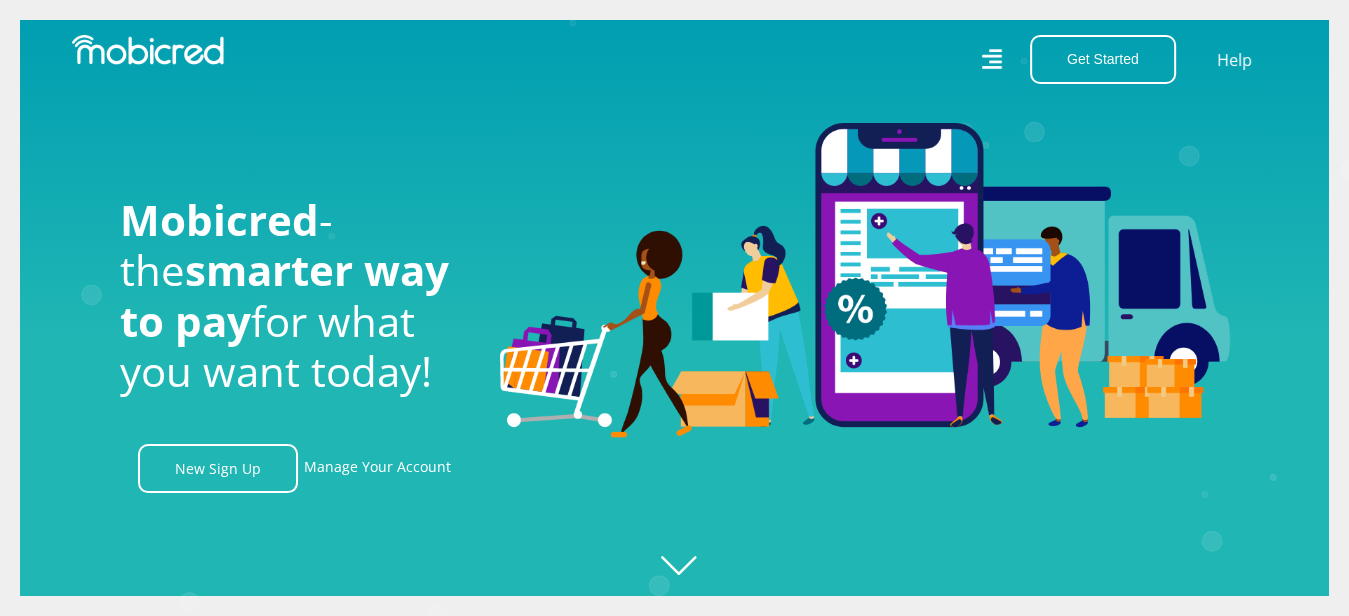 click on "Mobicred  - the  smarter way to pay  for what you want today!
New Sign Up
Manage Your Account" at bounding box center [295, 308] 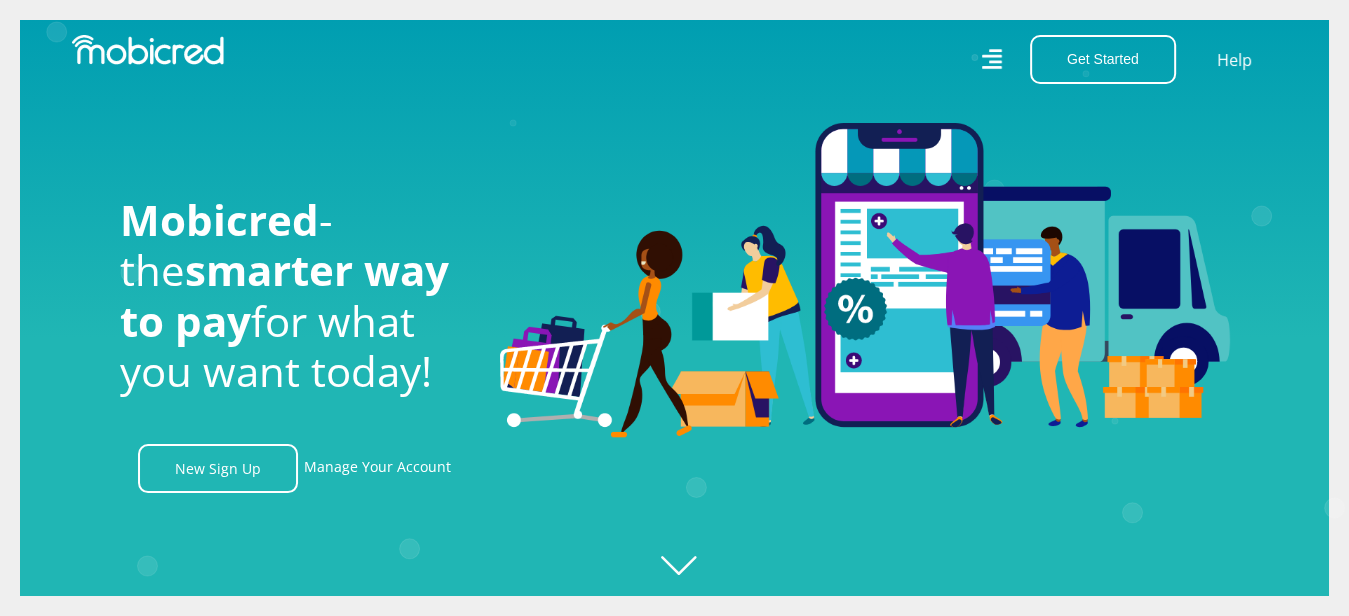 click on "Created with Raphaël 2.3.0" 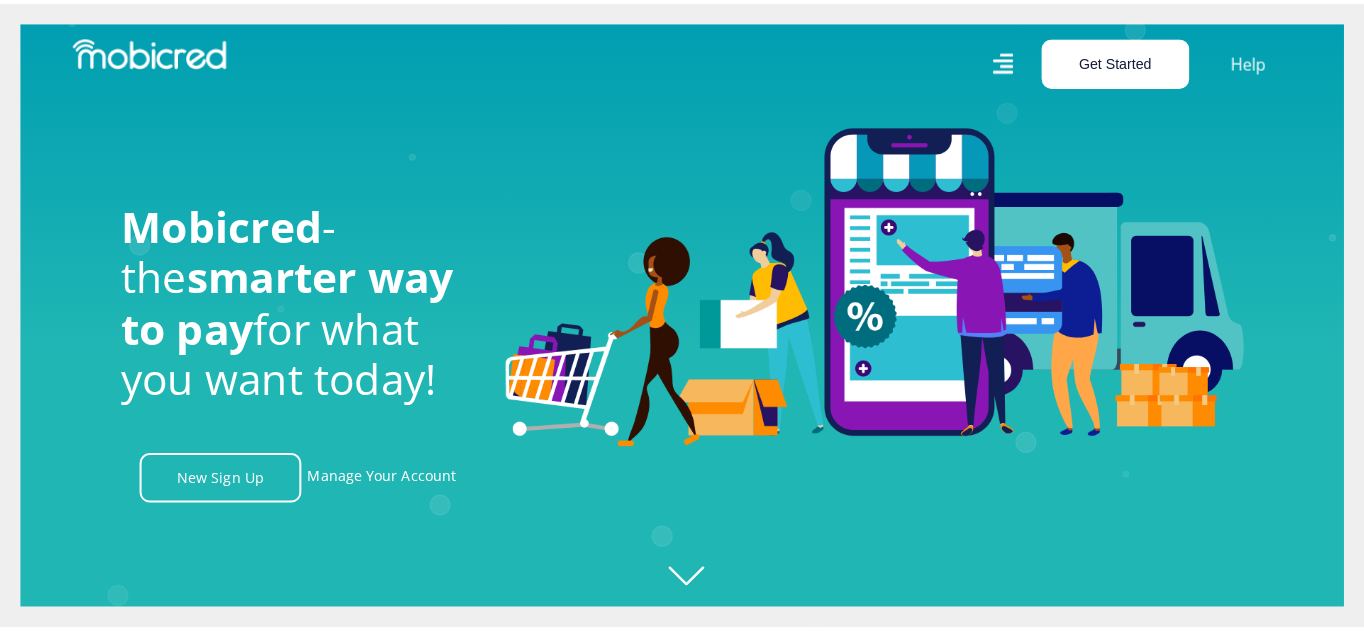 scroll, scrollTop: 0, scrollLeft: 1140, axis: horizontal 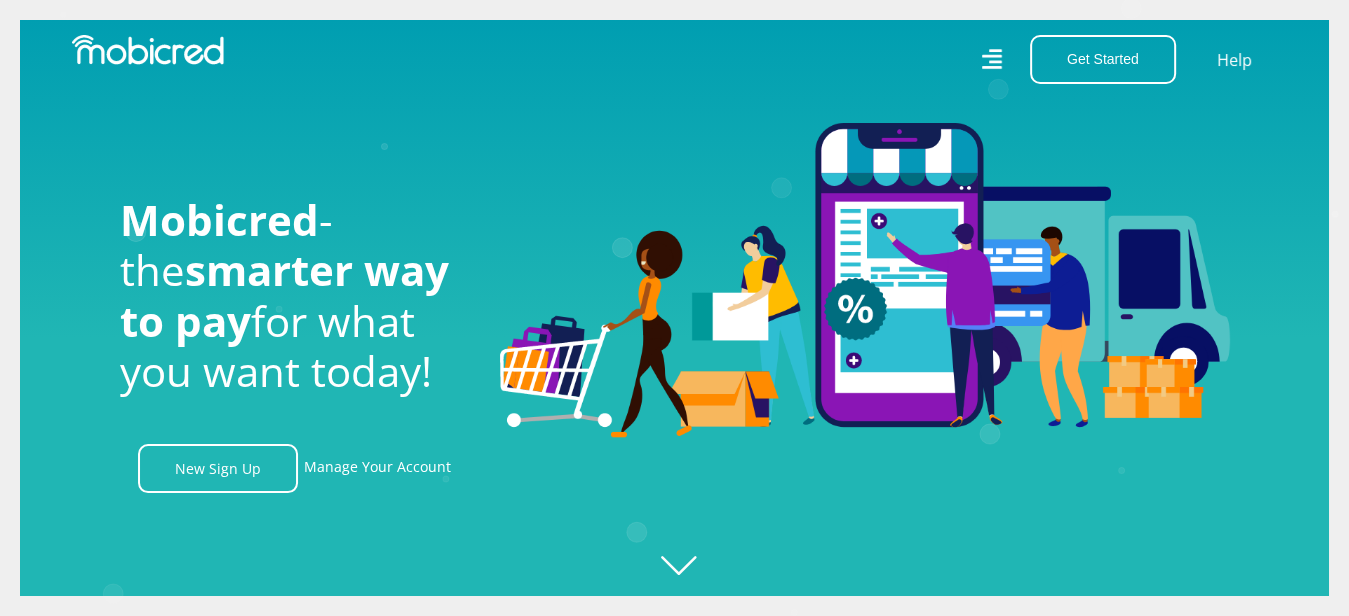 click on "Get Started
Open an Account
Account Holder Login
Help" at bounding box center [984, 59] 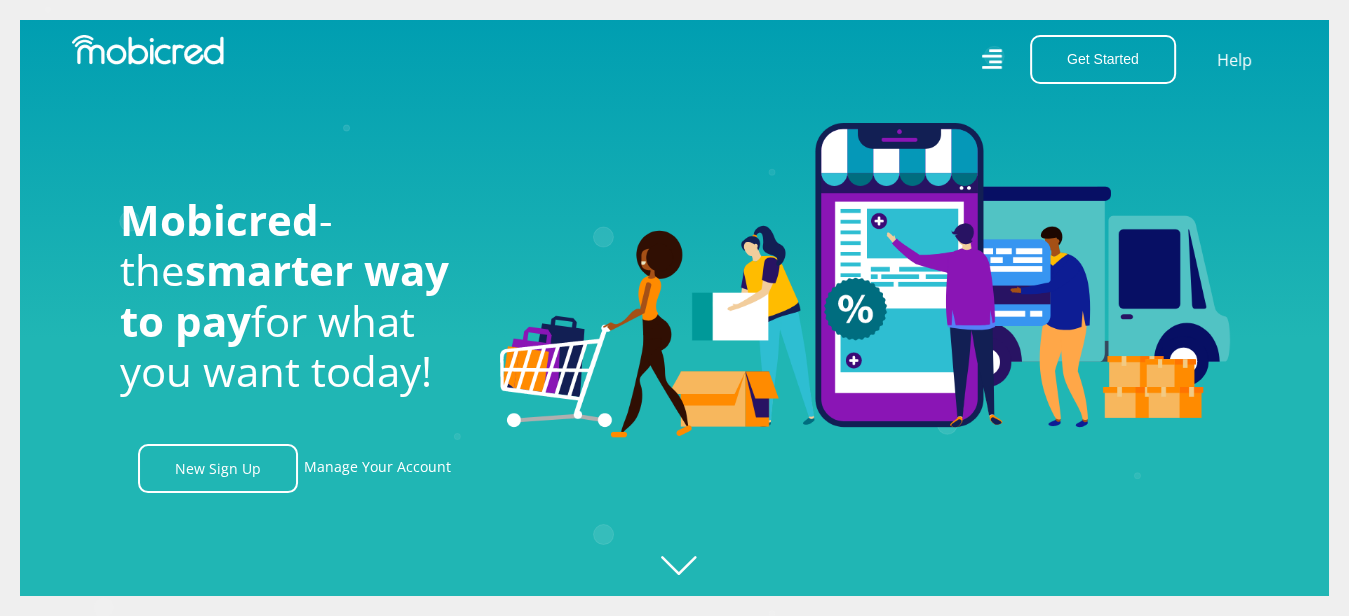 click 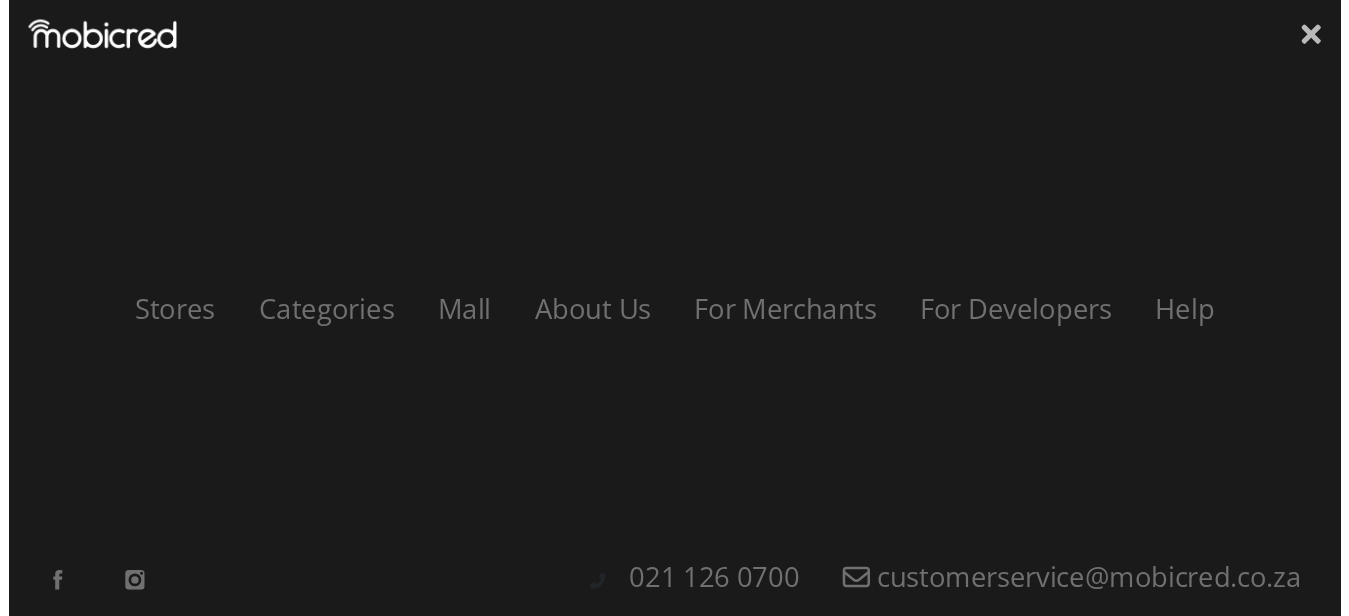 scroll, scrollTop: 0, scrollLeft: 3420, axis: horizontal 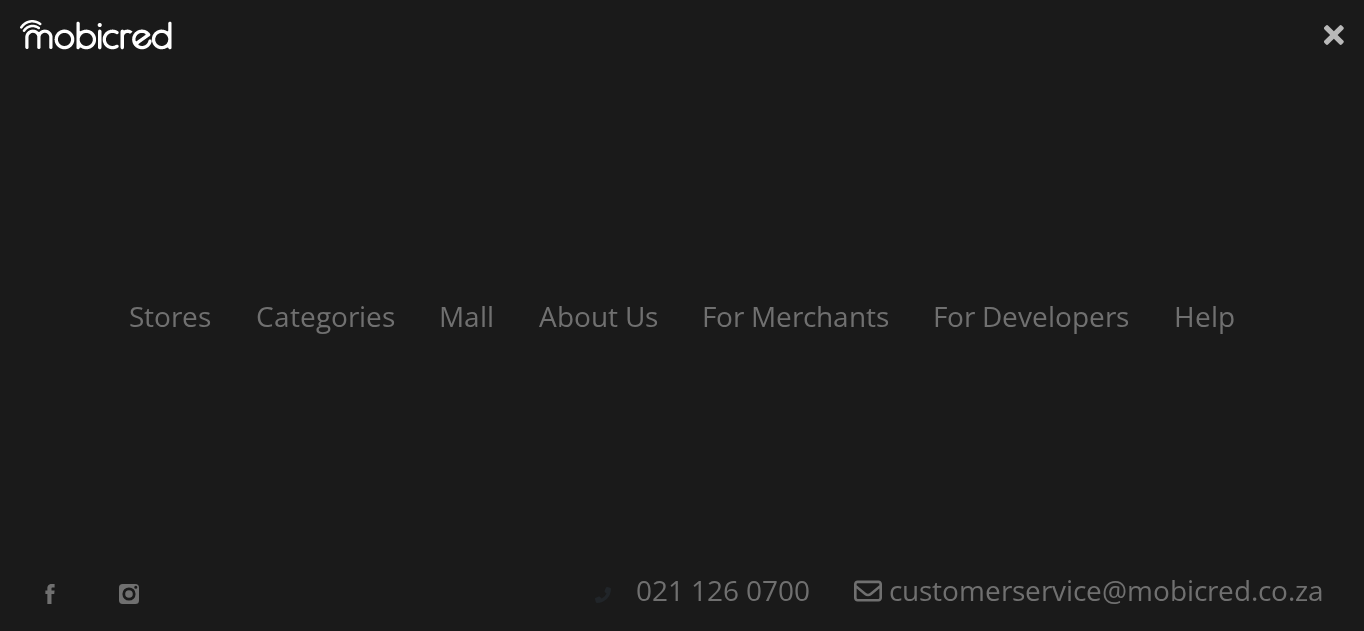 click 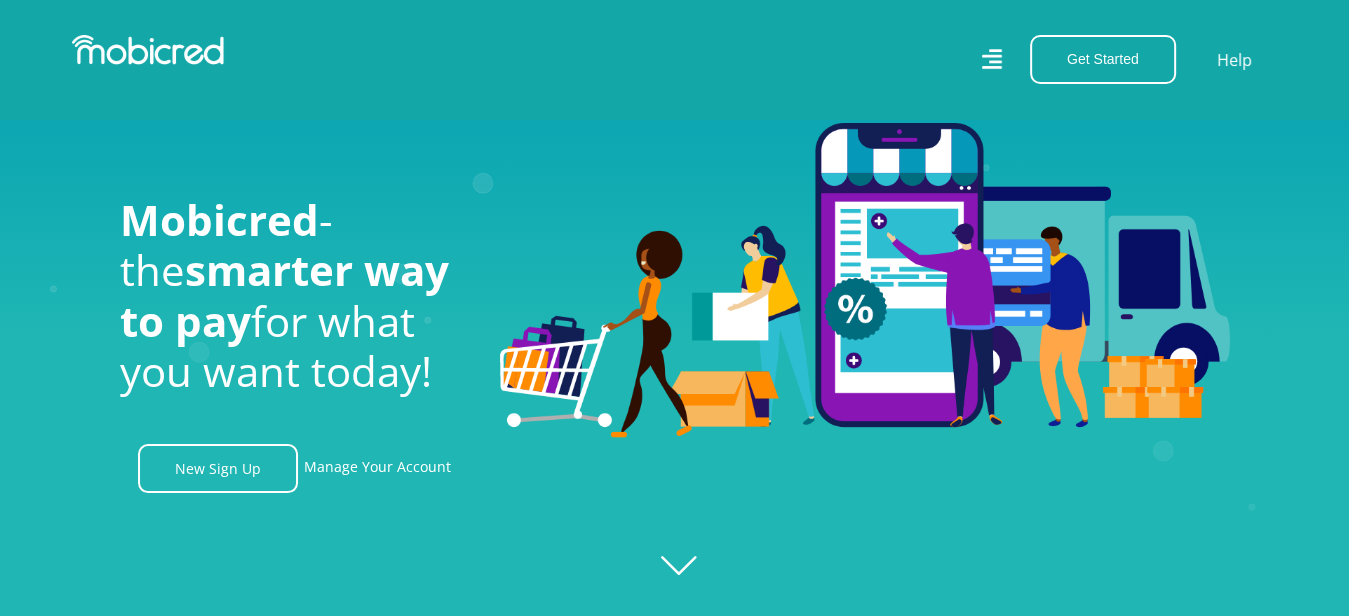 scroll, scrollTop: 335, scrollLeft: 0, axis: vertical 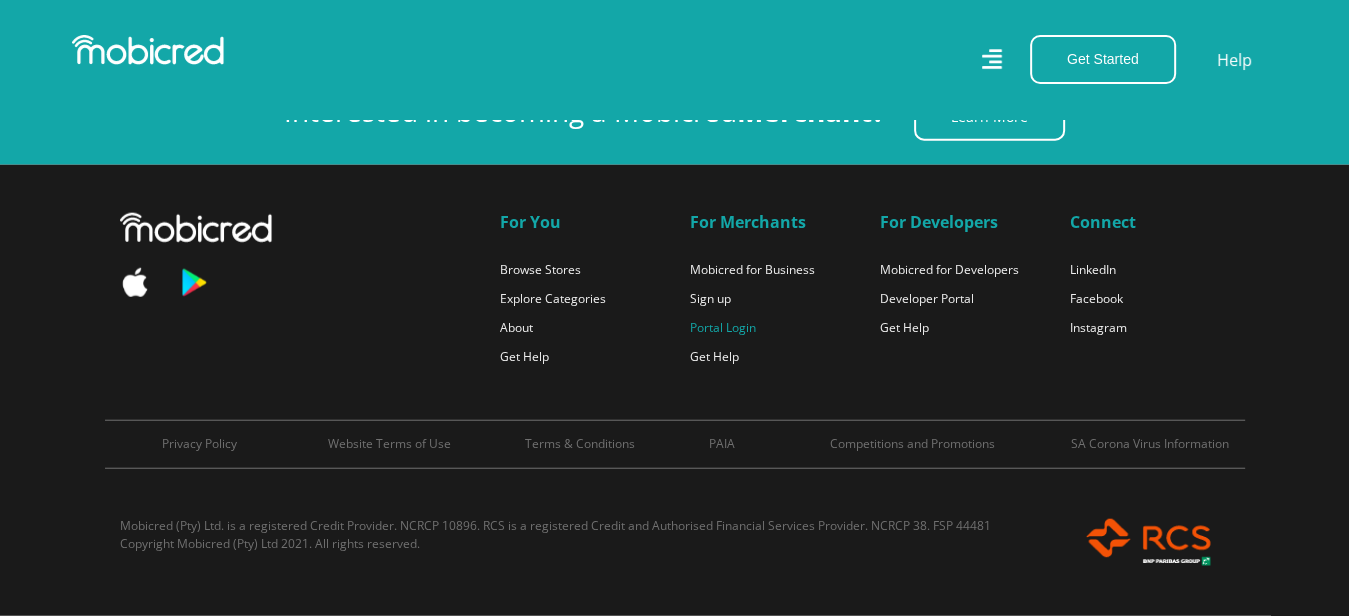 click on "Portal Login" at bounding box center (723, 327) 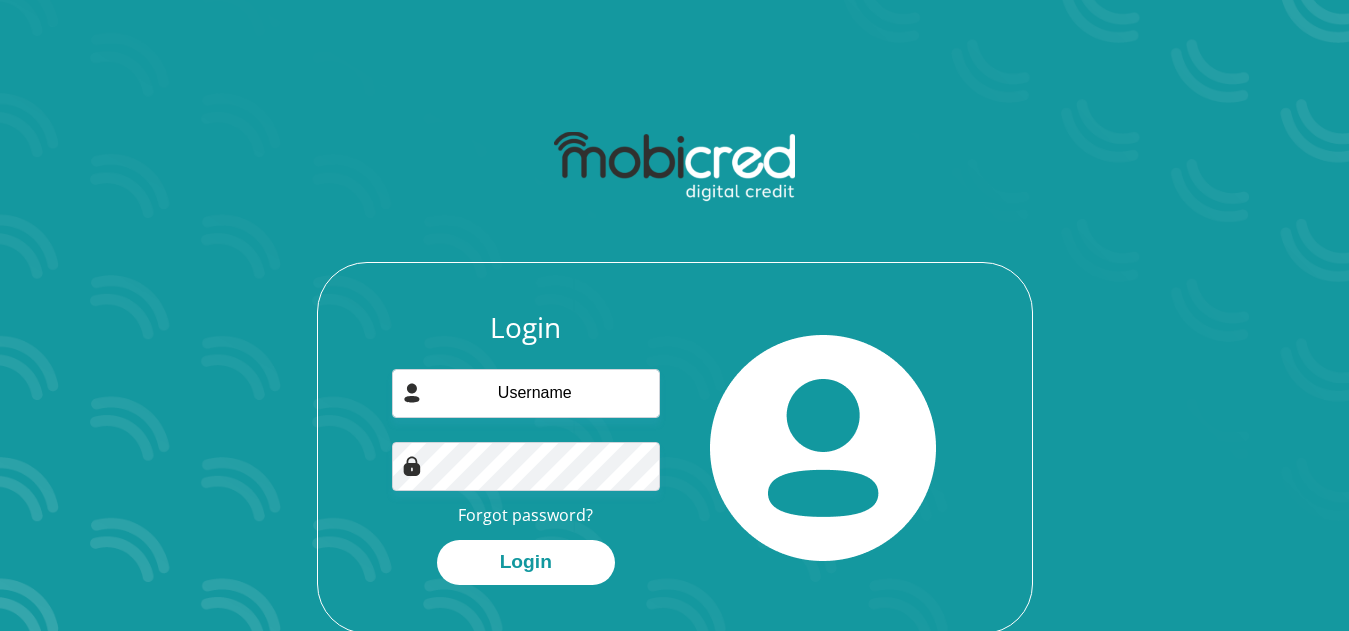scroll, scrollTop: 0, scrollLeft: 0, axis: both 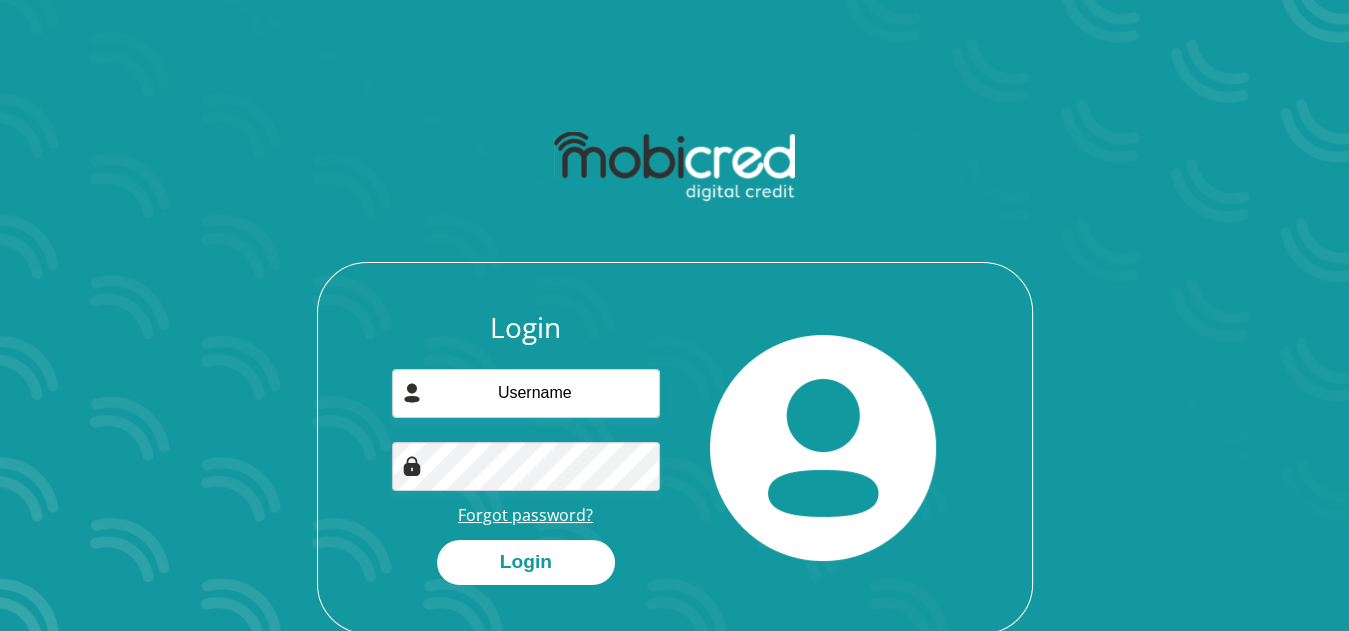click on "Forgot password?" at bounding box center (525, 515) 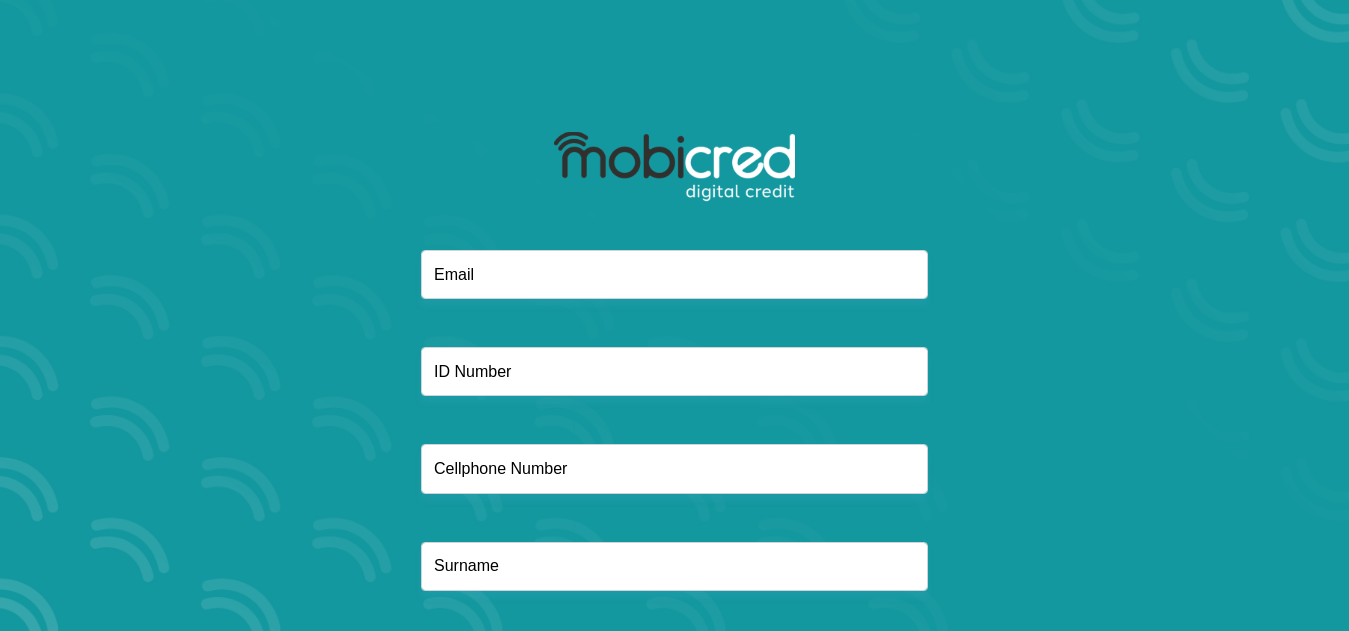 scroll, scrollTop: 0, scrollLeft: 0, axis: both 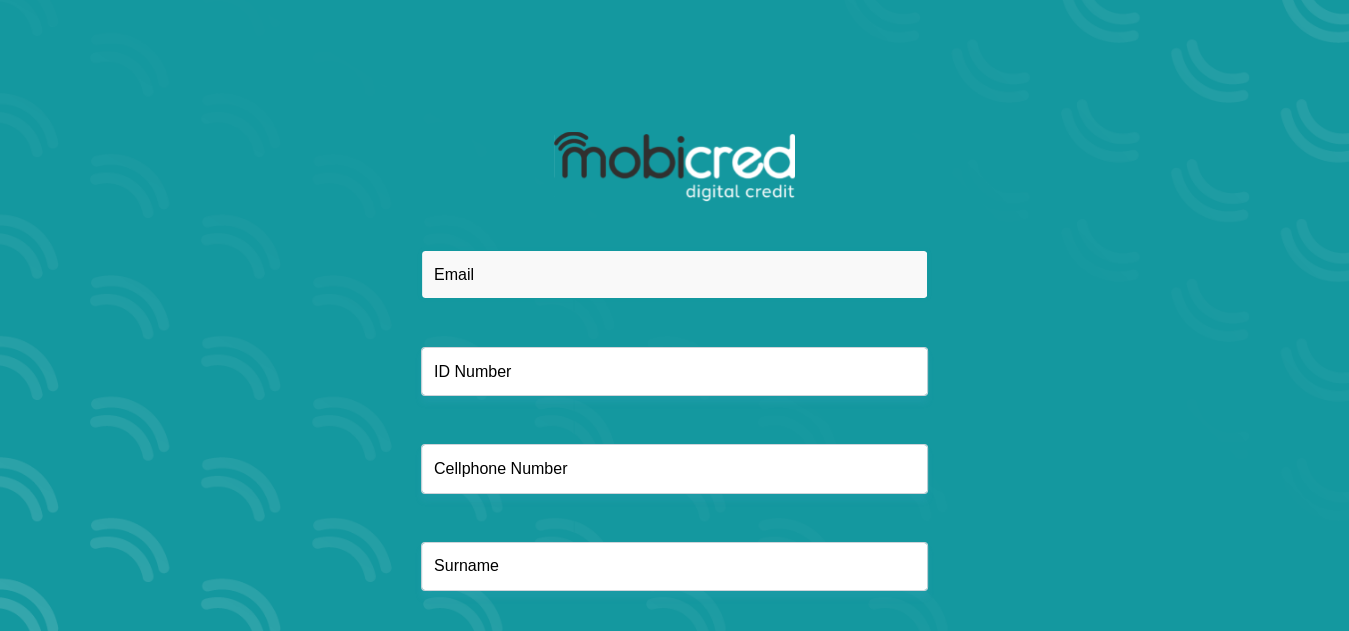 click at bounding box center [674, 274] 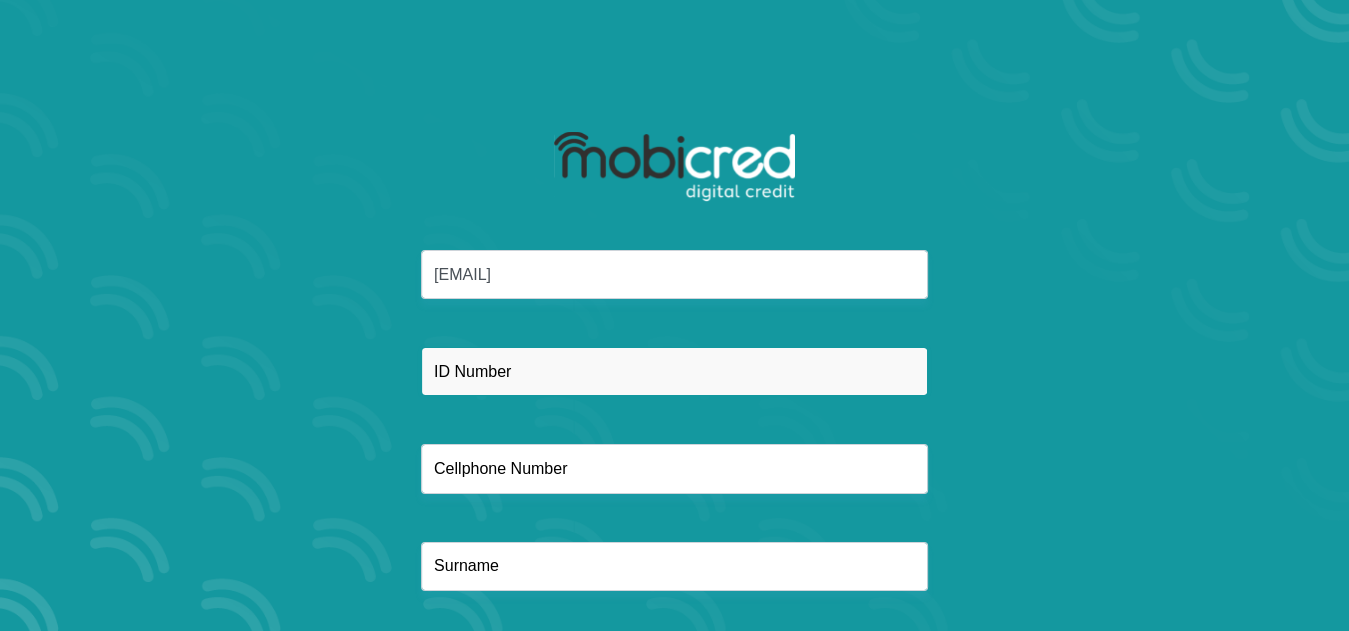 type on "0725485027" 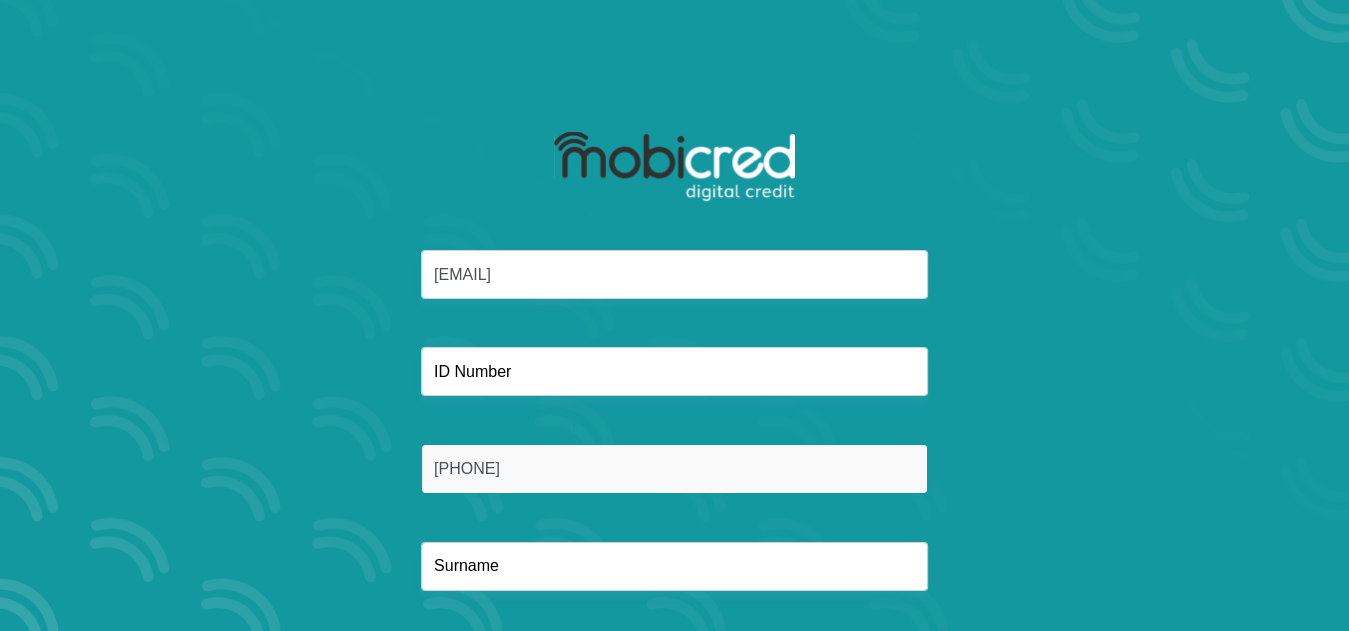type on "Mgoza" 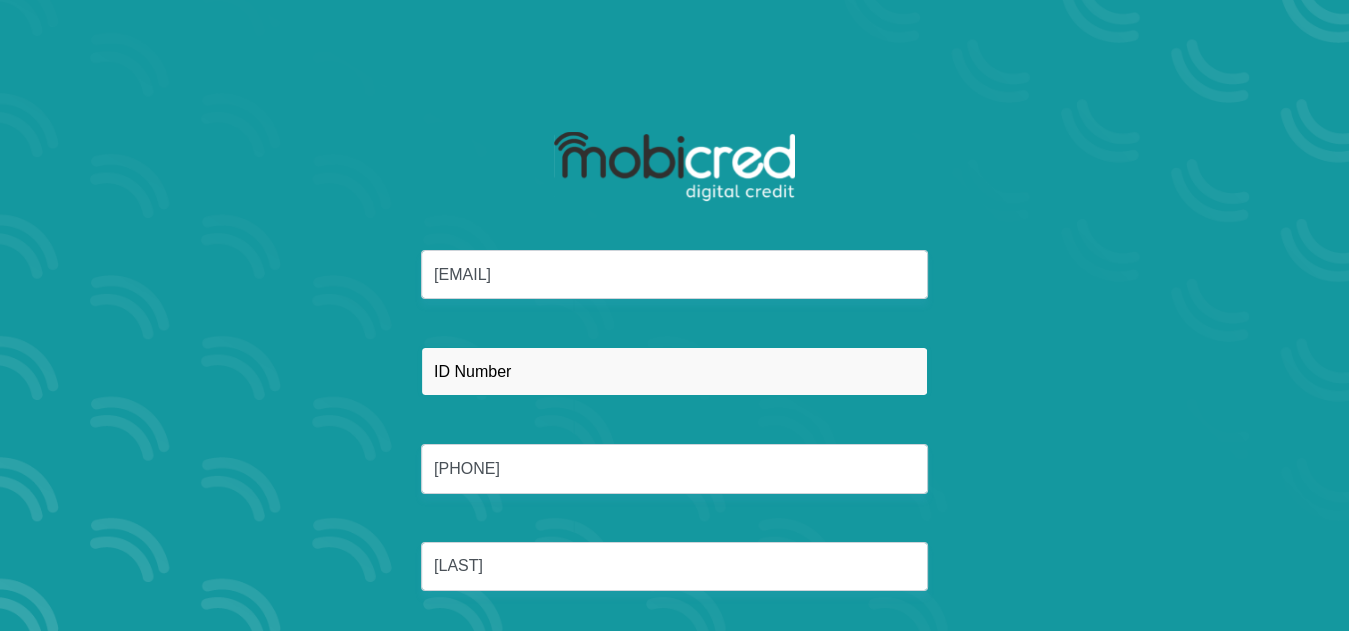 click at bounding box center [674, 371] 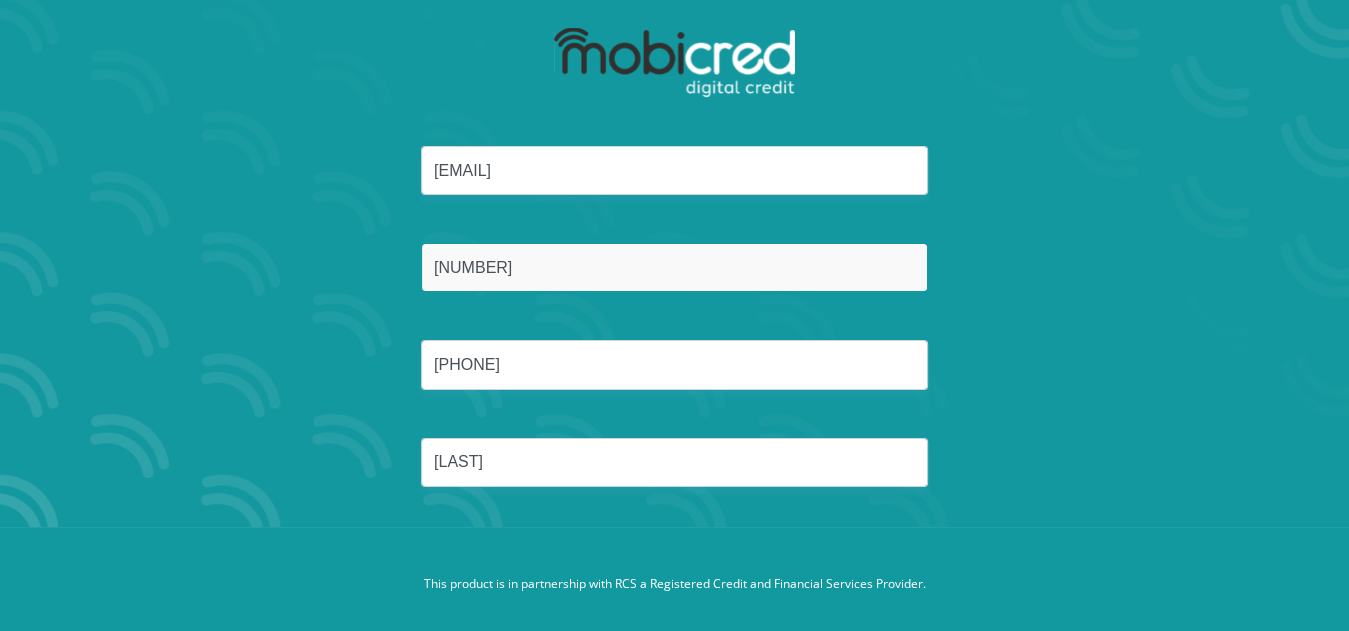scroll, scrollTop: 114, scrollLeft: 0, axis: vertical 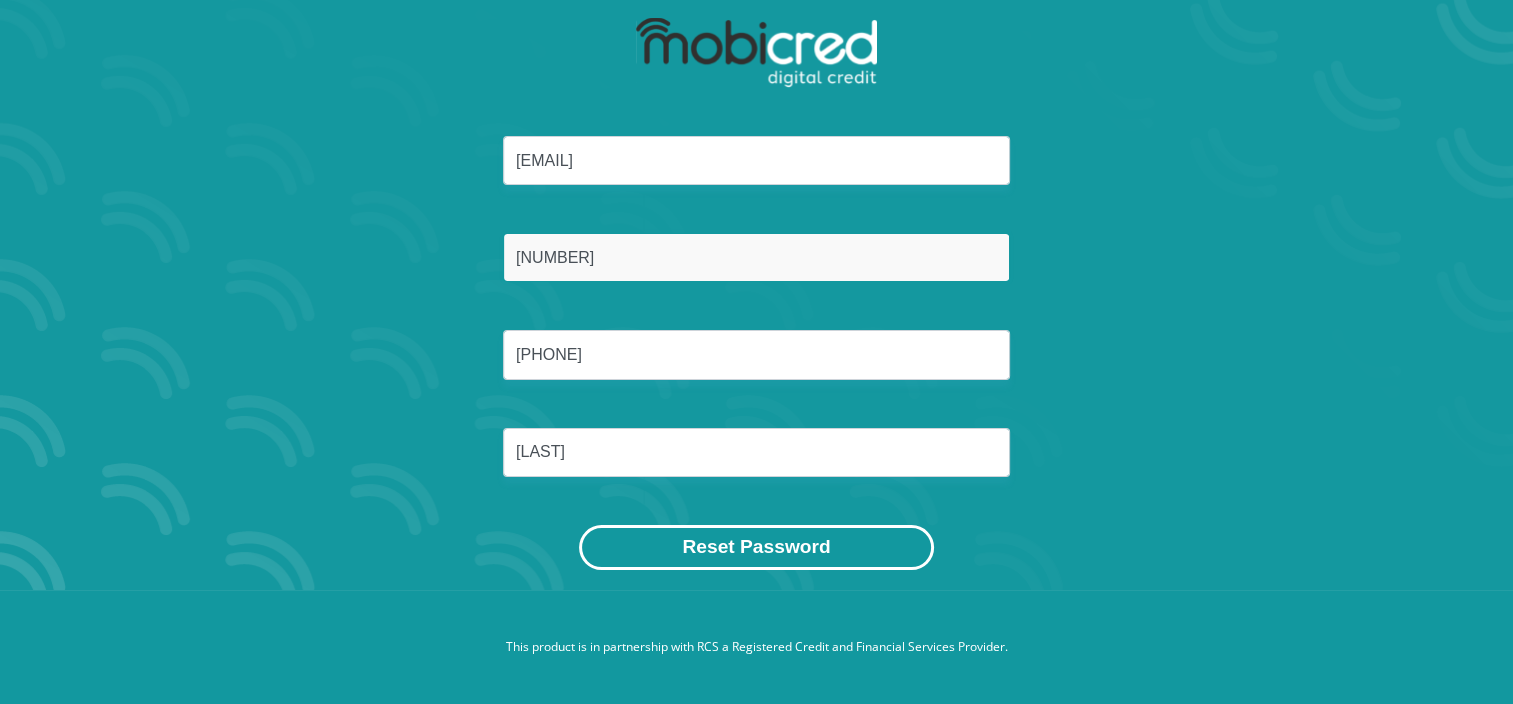 type on "7702155311081" 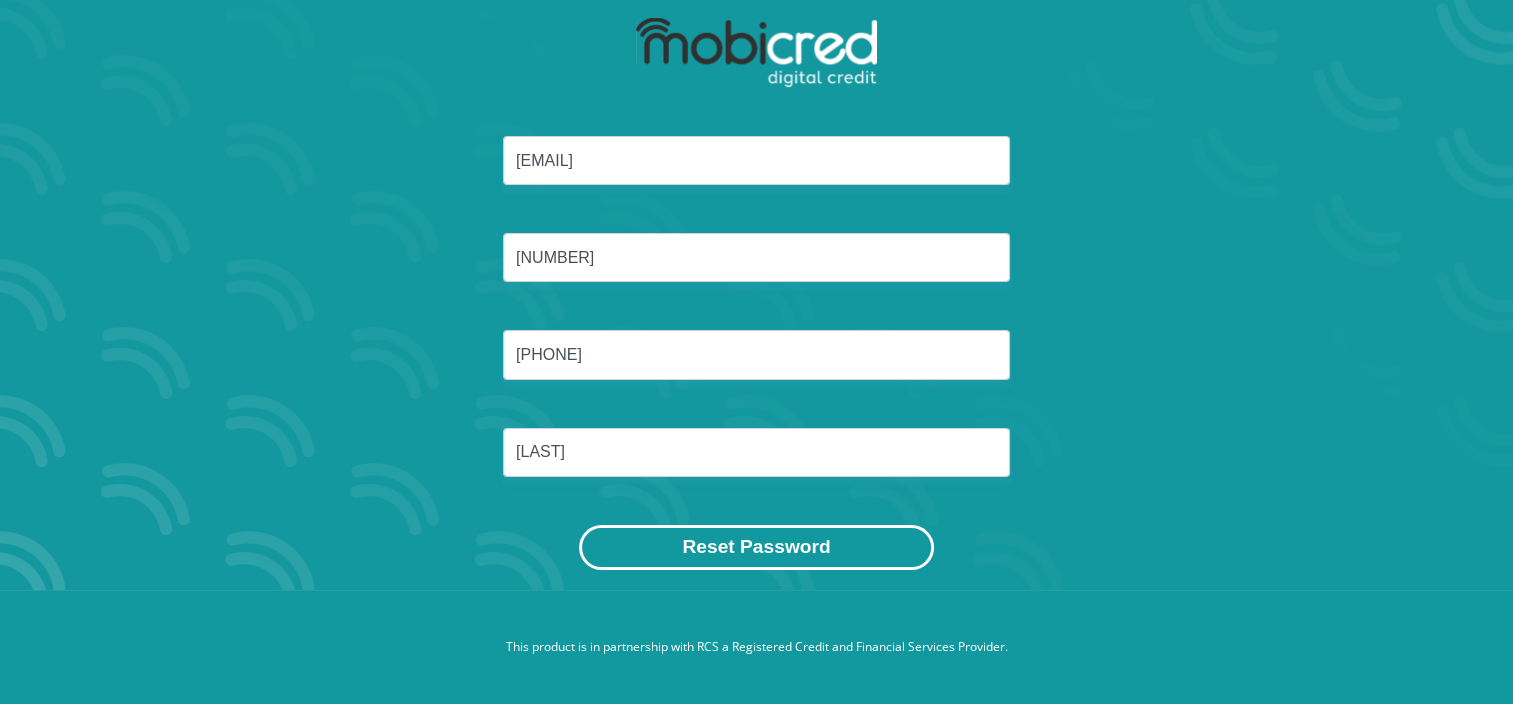 click on "Reset Password" at bounding box center [756, 547] 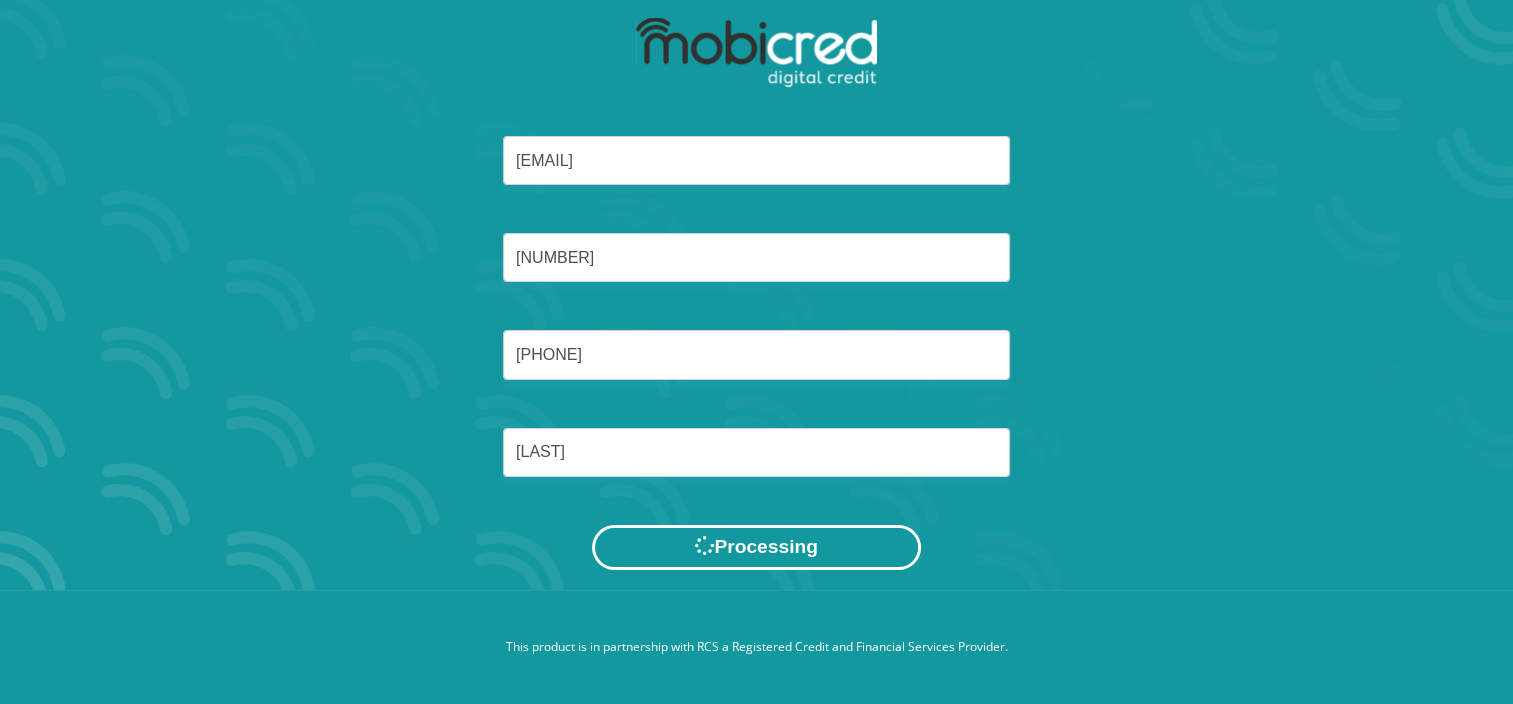 scroll, scrollTop: 0, scrollLeft: 0, axis: both 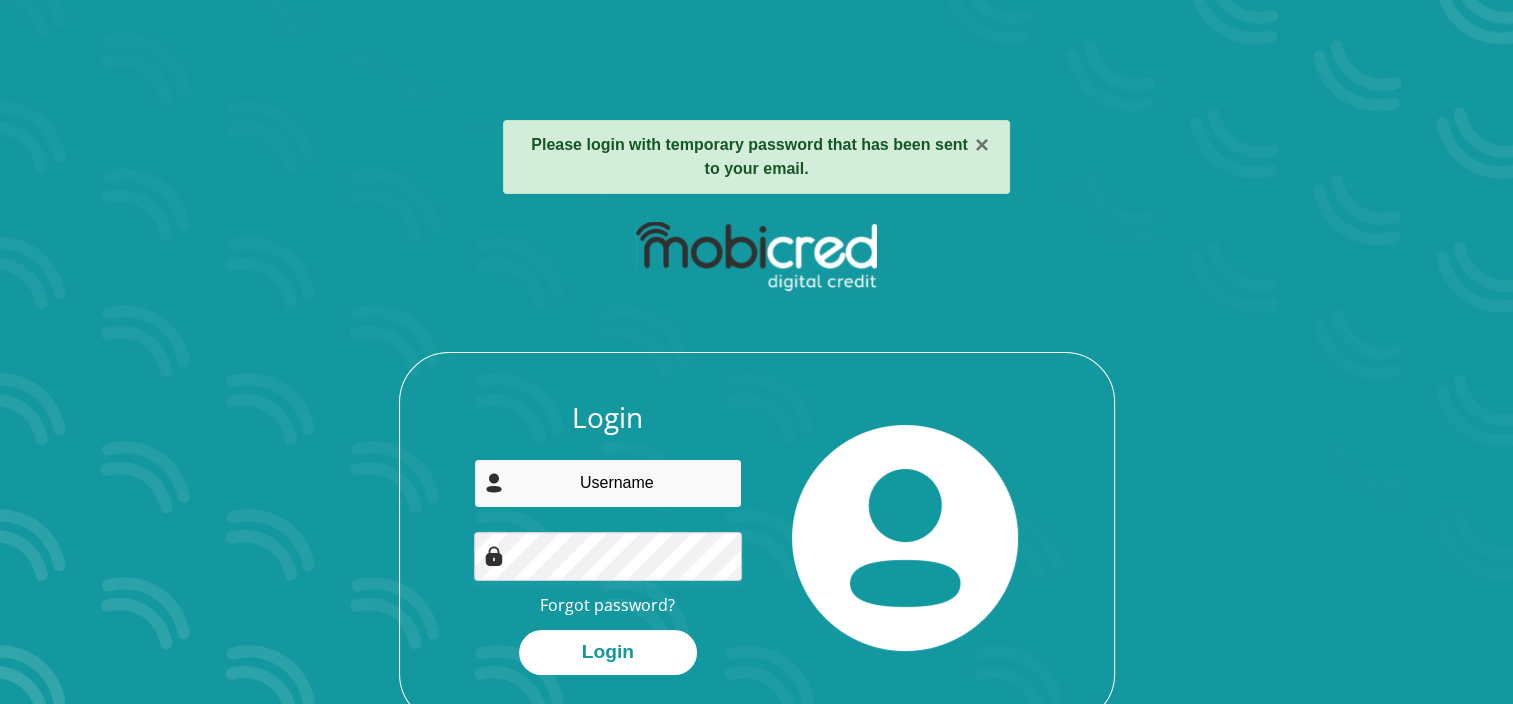 click at bounding box center (608, 483) 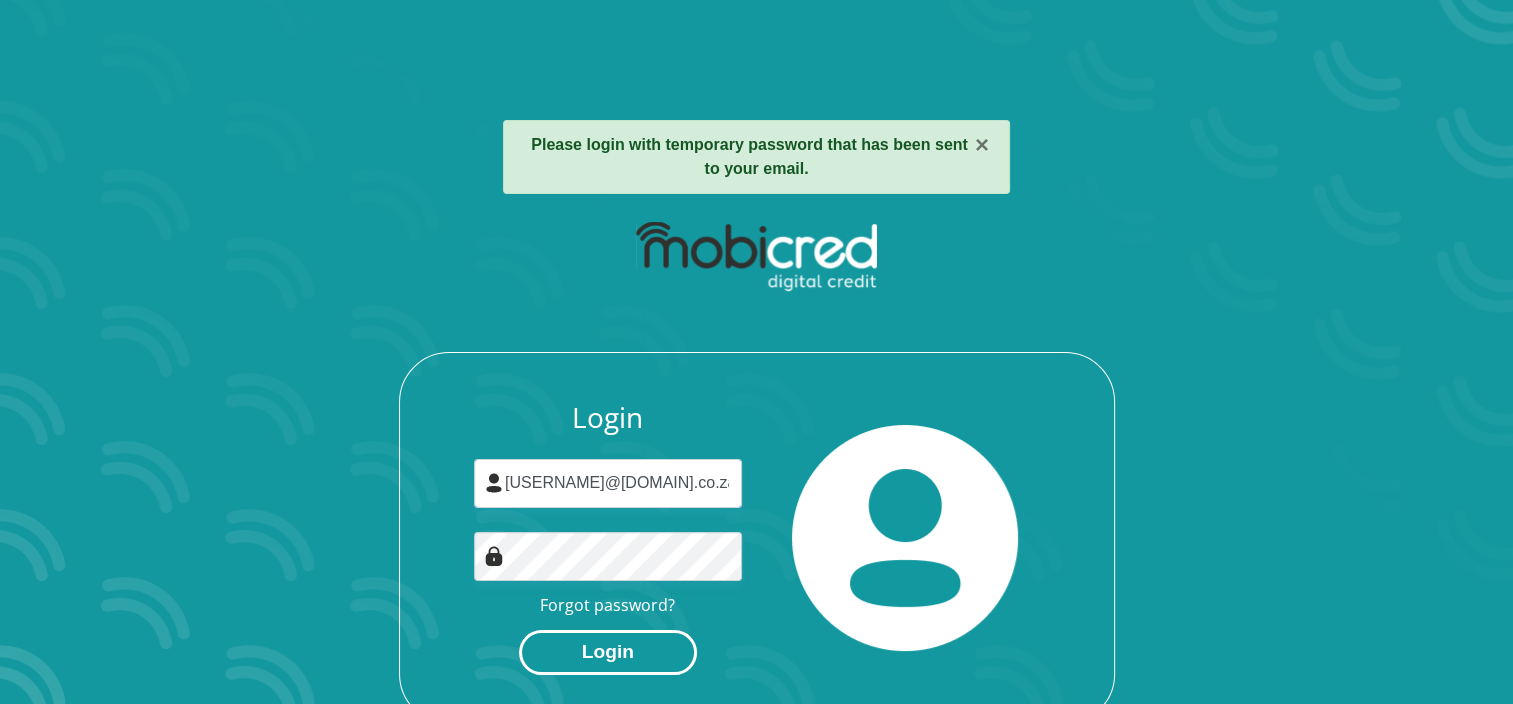 click on "Login" at bounding box center [608, 652] 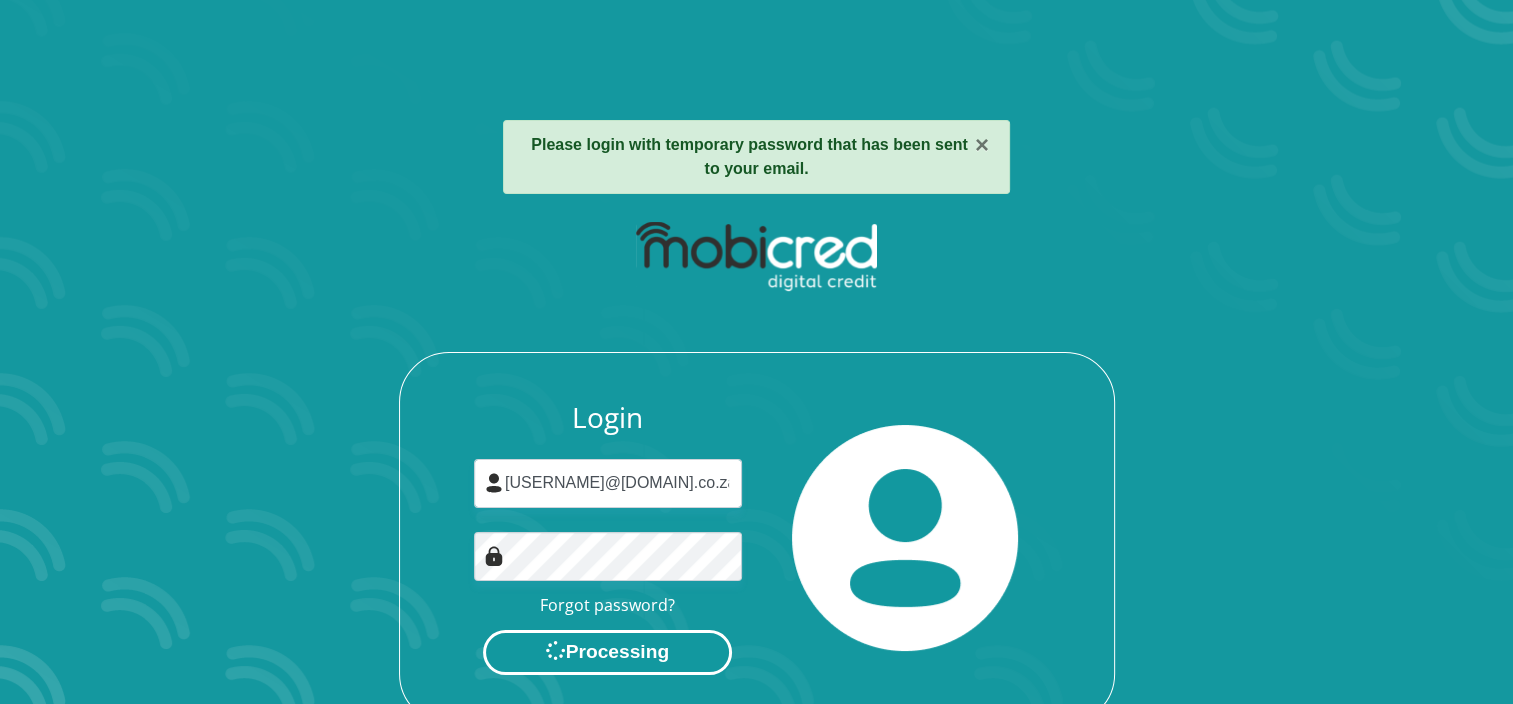 scroll, scrollTop: 0, scrollLeft: 0, axis: both 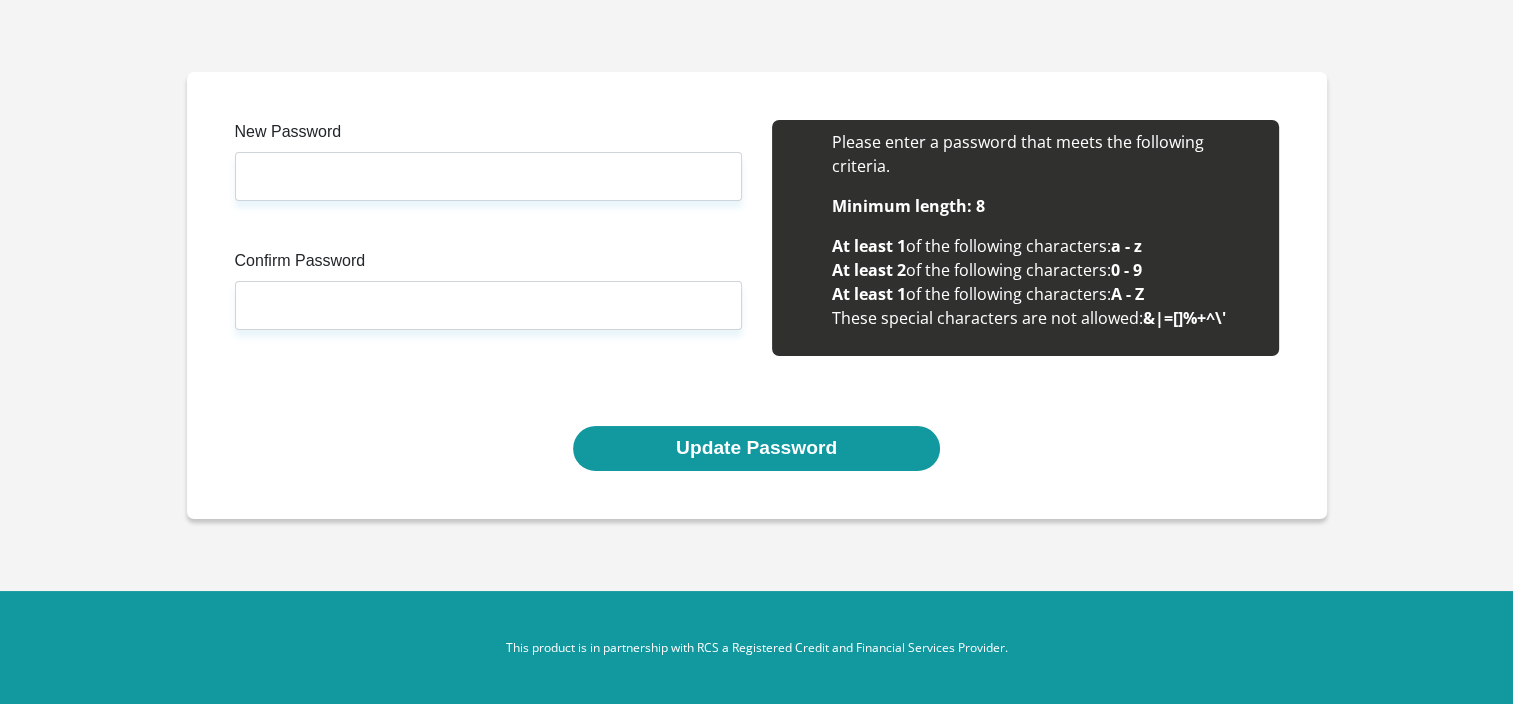 click on "New Password
Confirm Password
Please enter a password that meets the following criteria.
Minimum length: 8
At least 1  of the following characters:  a - z" at bounding box center [757, 295] 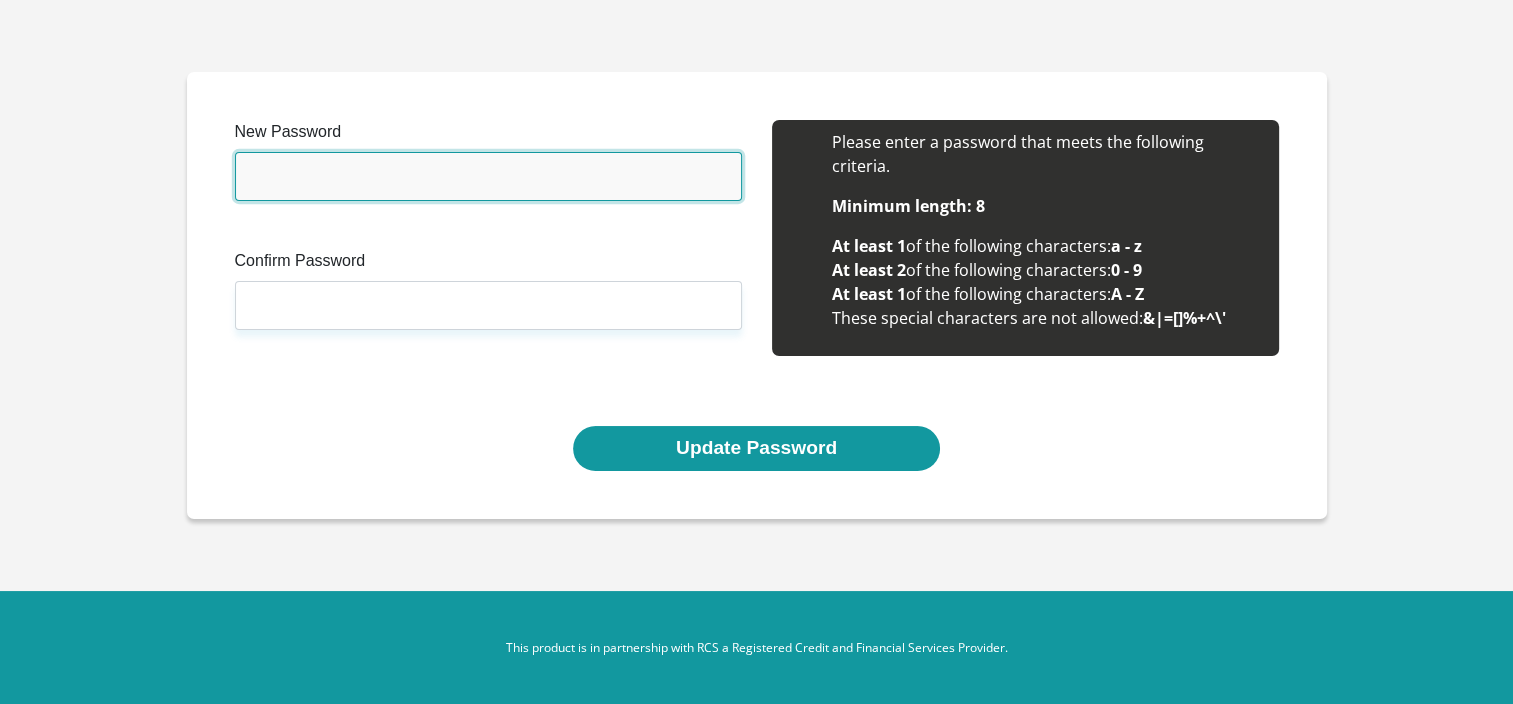 click on "New Password" at bounding box center [488, 176] 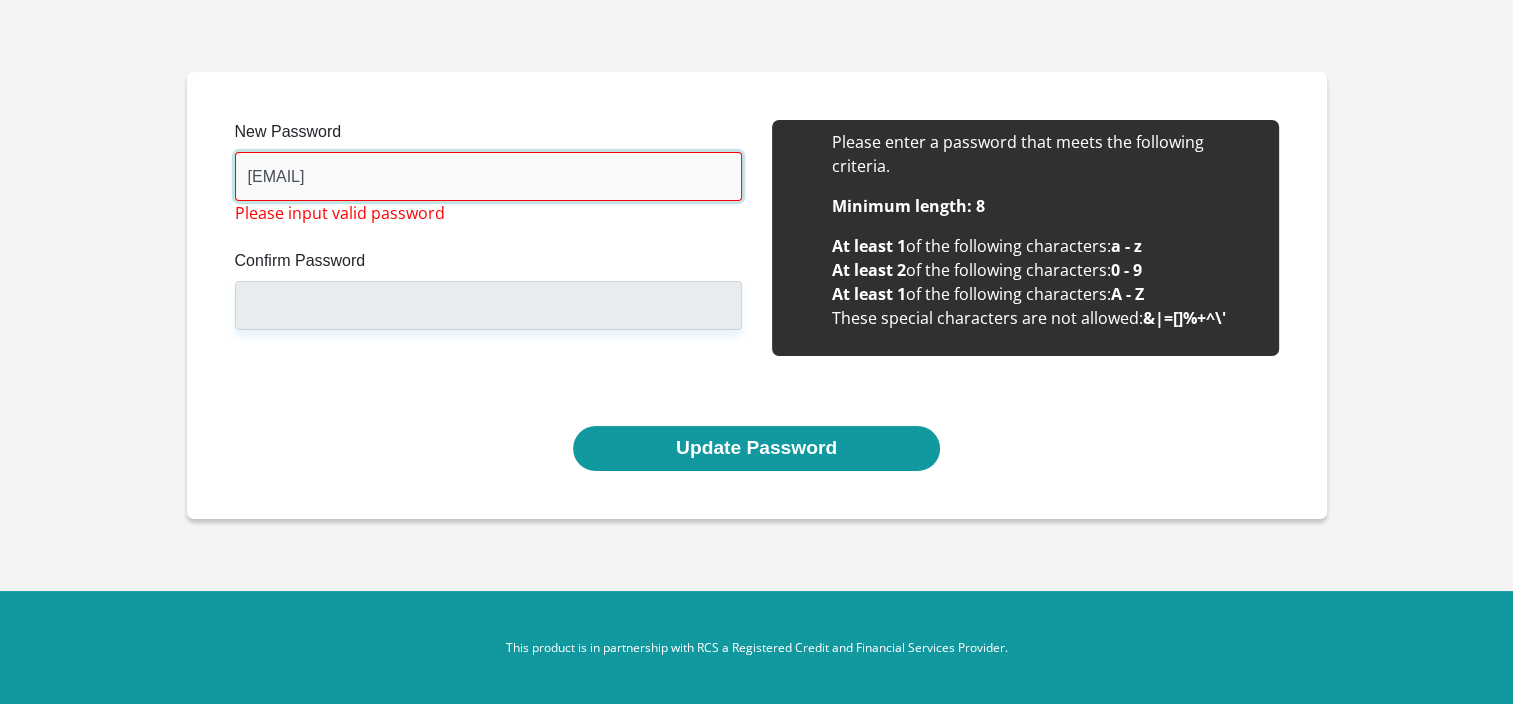 drag, startPoint x: 405, startPoint y: 179, endPoint x: 0, endPoint y: 170, distance: 405.09998 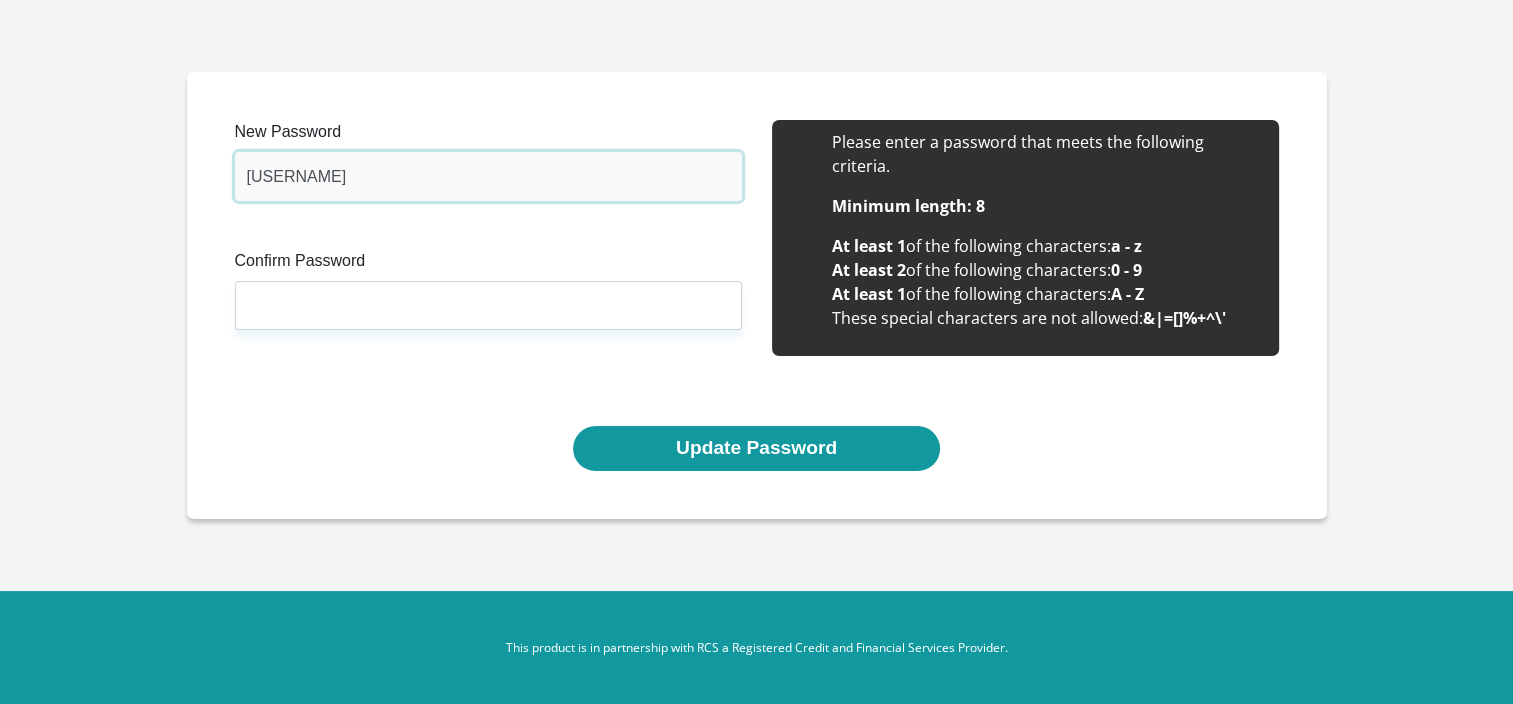 type on "[USERNAME]" 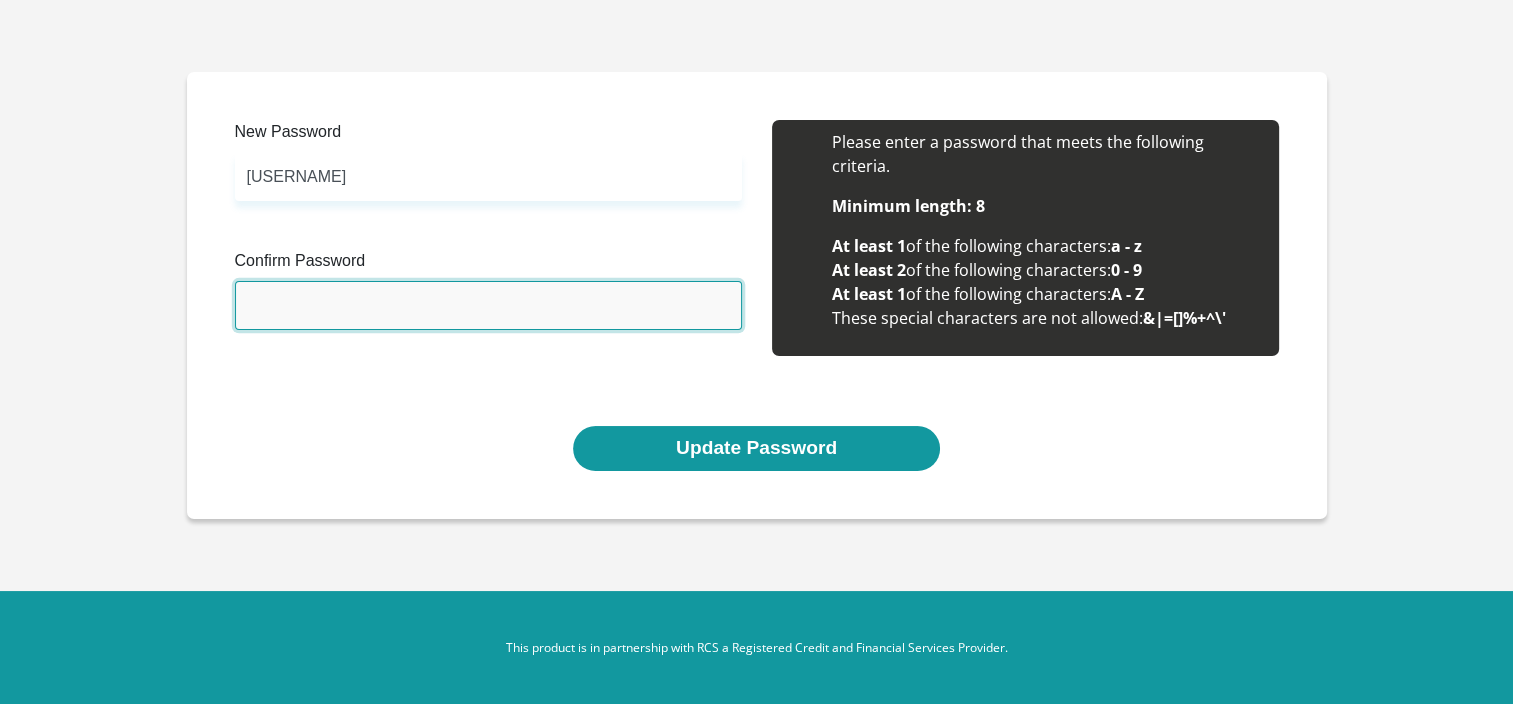 click on "Confirm Password" at bounding box center (488, 305) 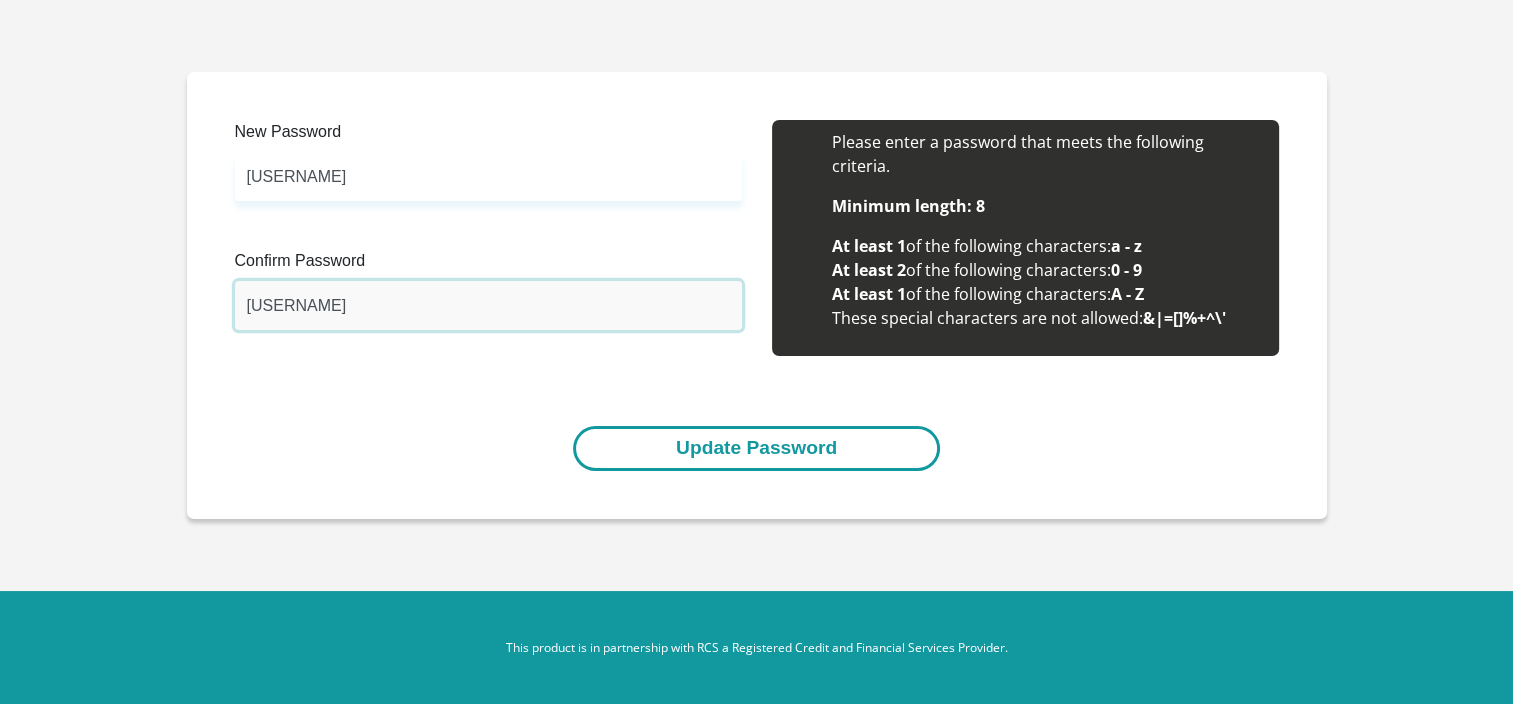 type on "[USERNAME]" 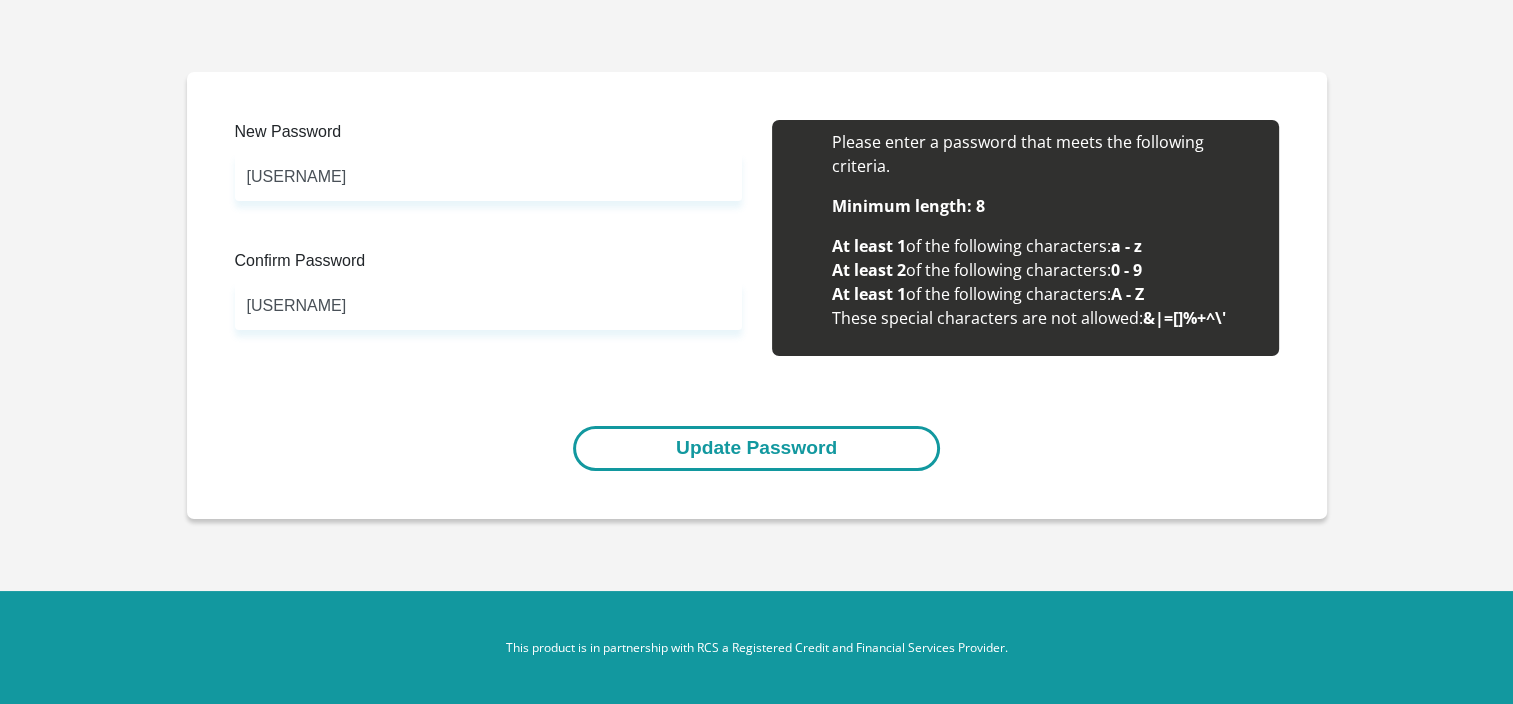 click on "Update Password" at bounding box center [756, 448] 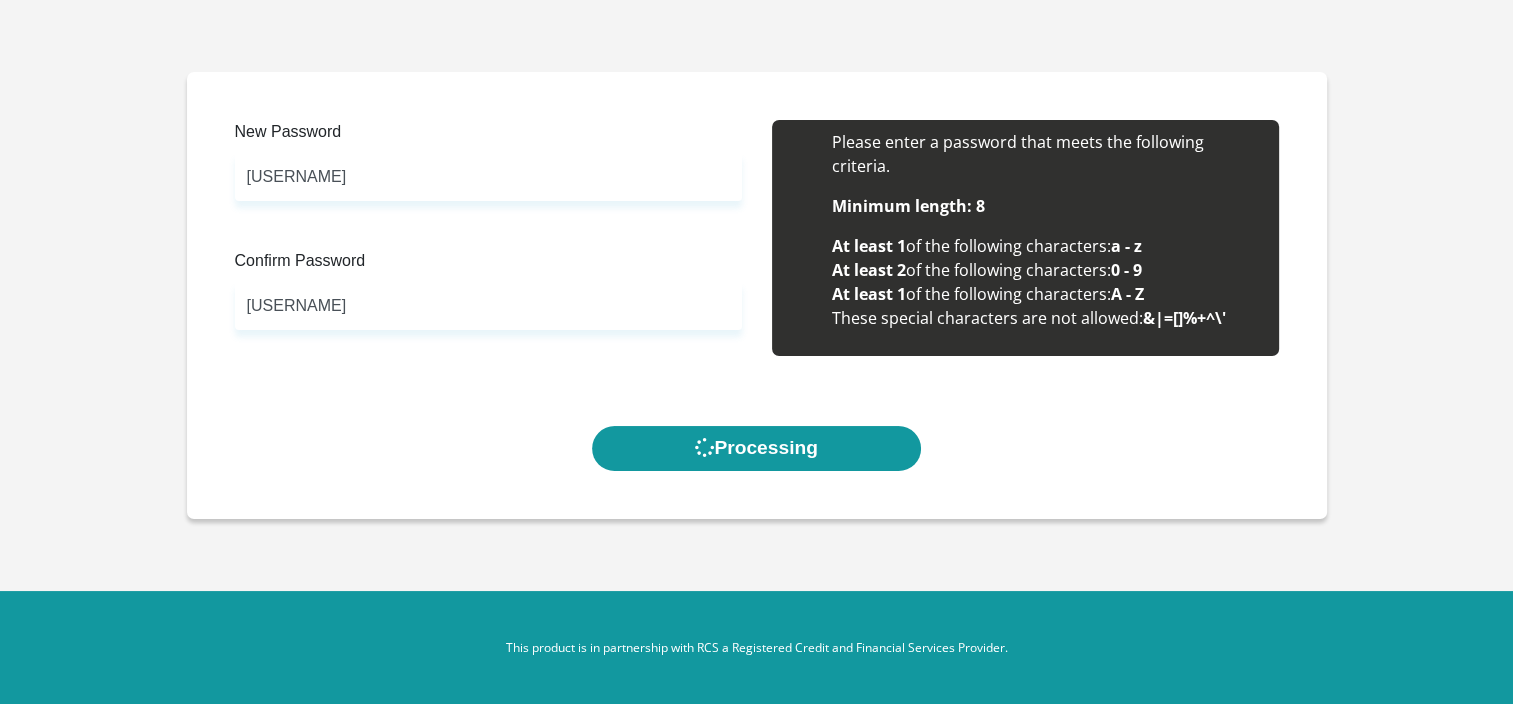 scroll, scrollTop: 0, scrollLeft: 0, axis: both 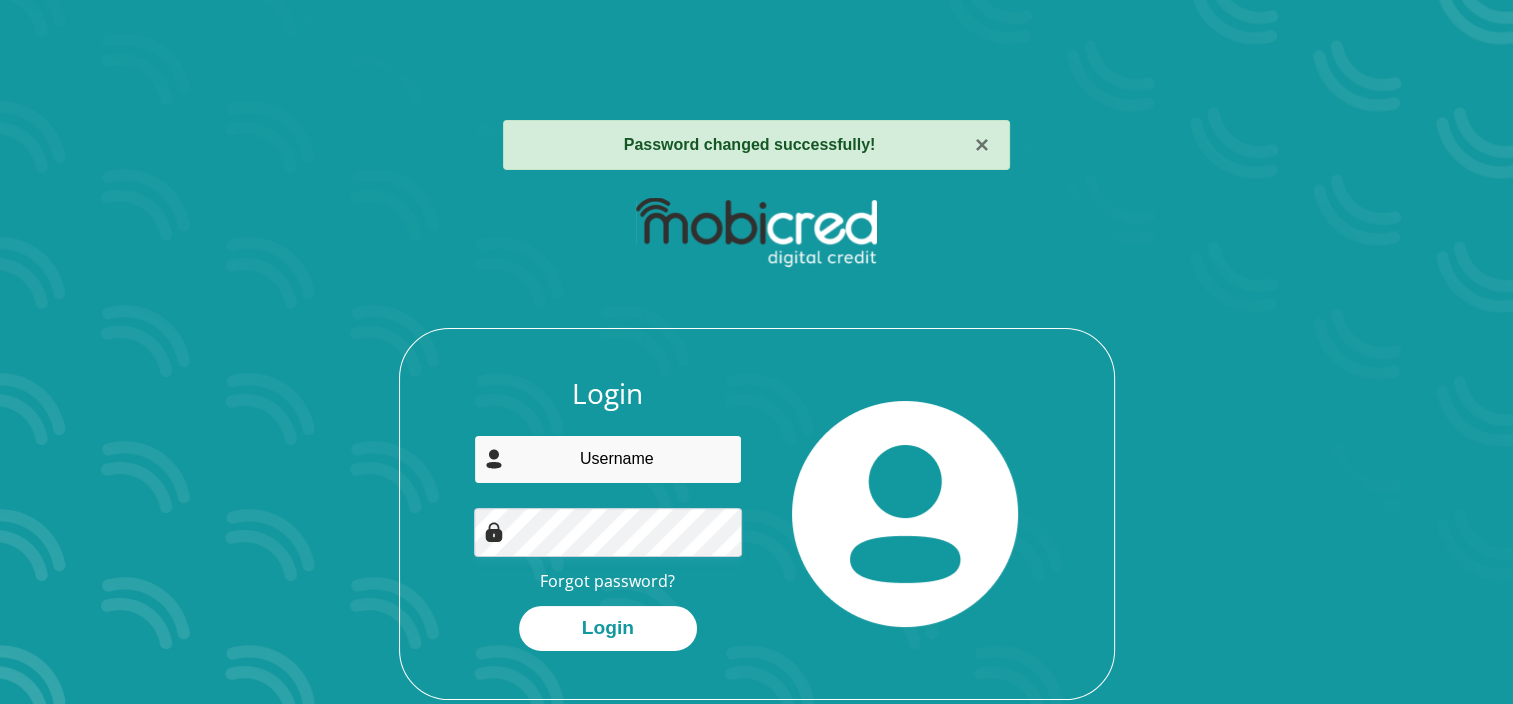 click at bounding box center (608, 459) 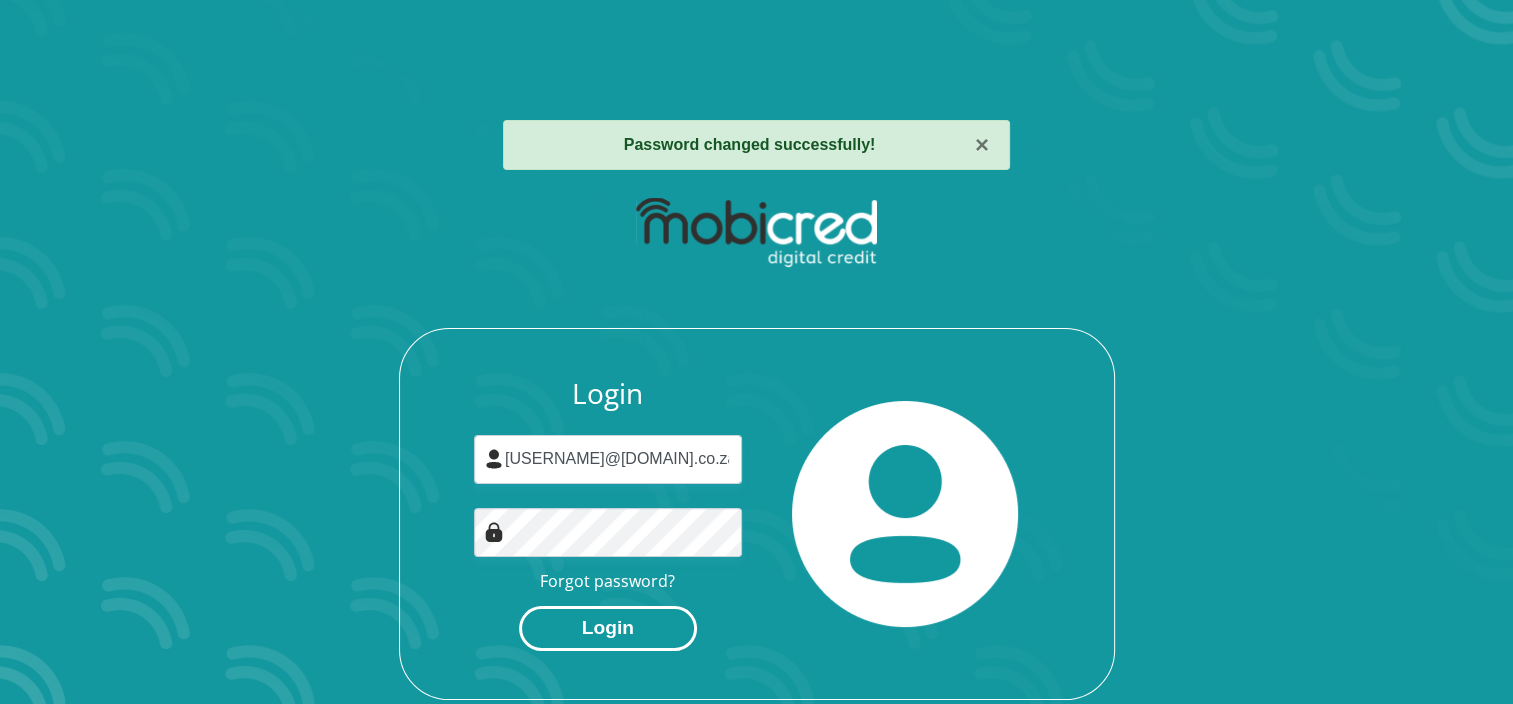 click on "Login" at bounding box center [608, 628] 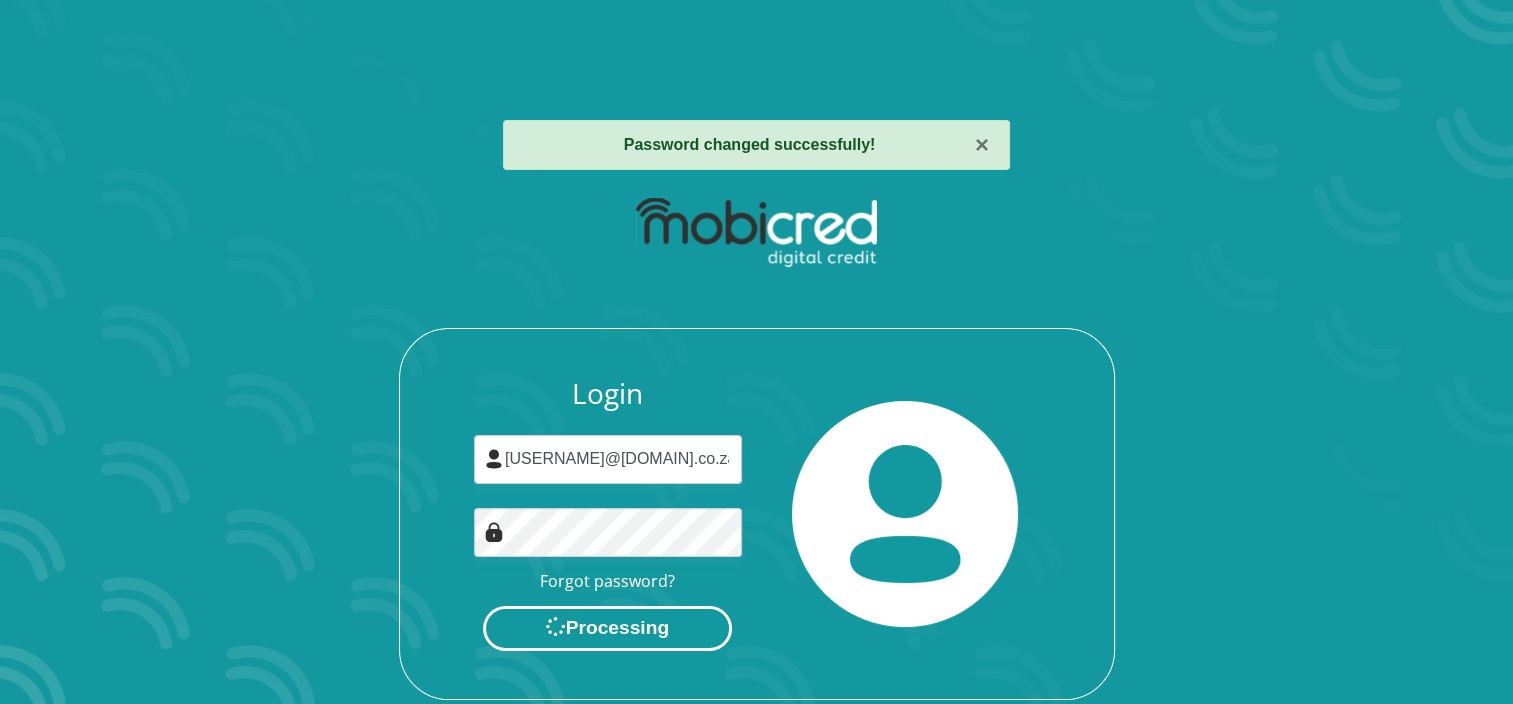 scroll, scrollTop: 0, scrollLeft: 0, axis: both 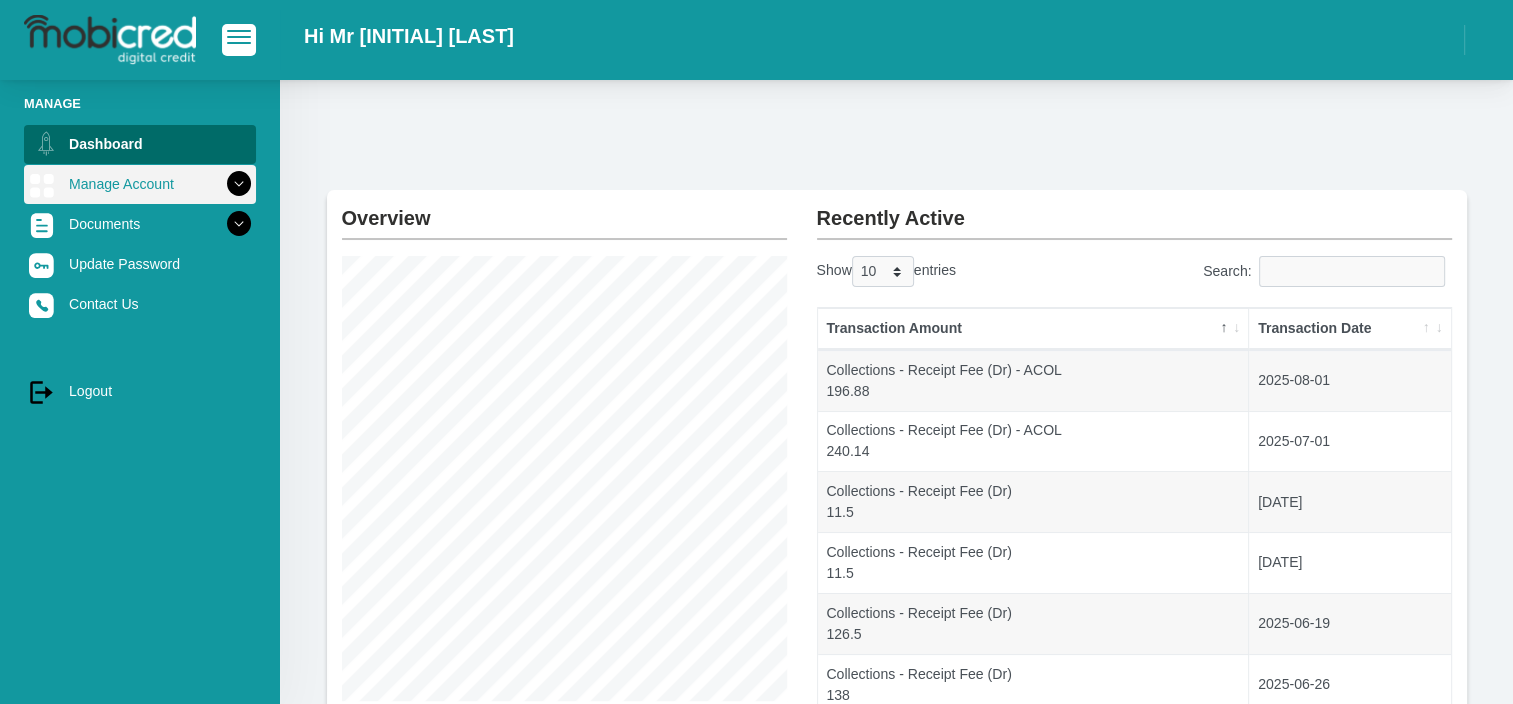 click on "Manage Account" at bounding box center [140, 184] 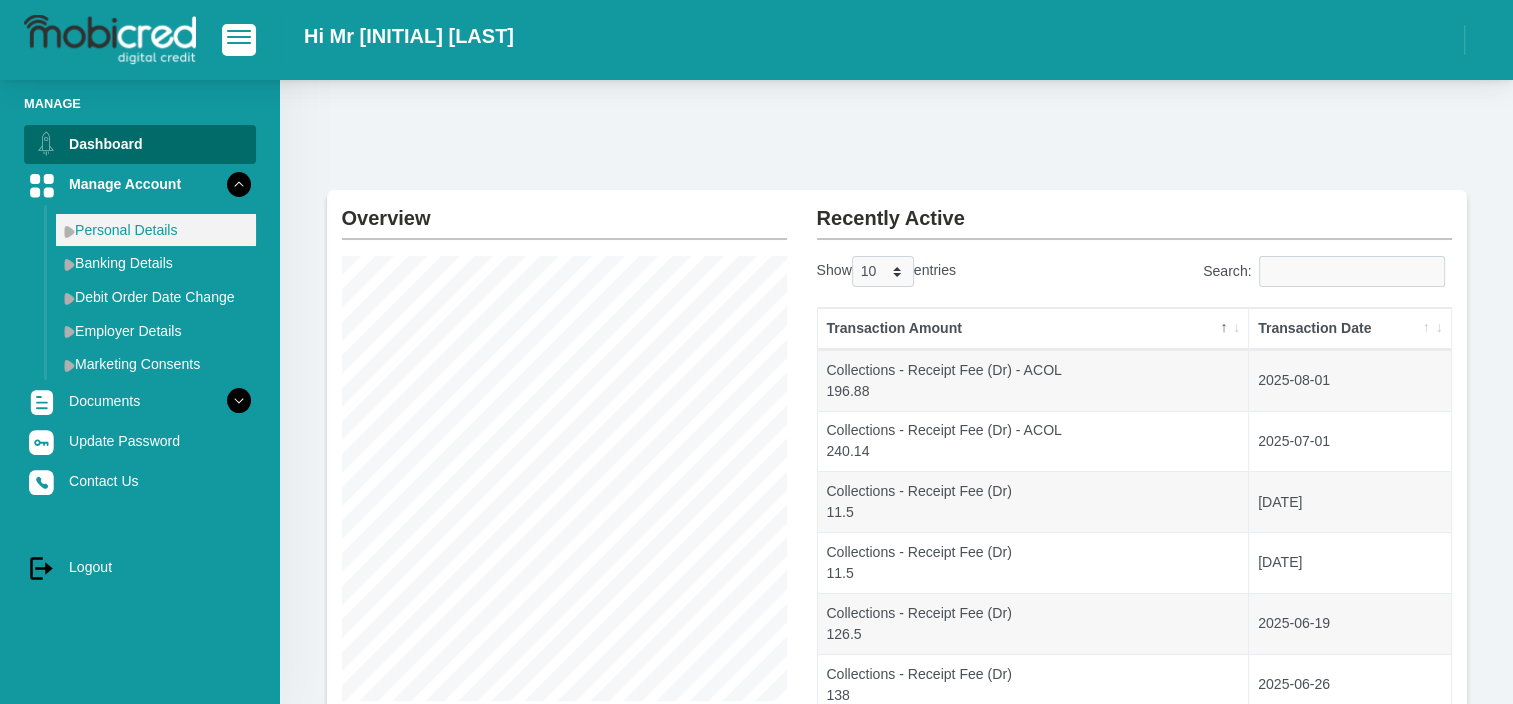 click on "Personal Details" at bounding box center [156, 230] 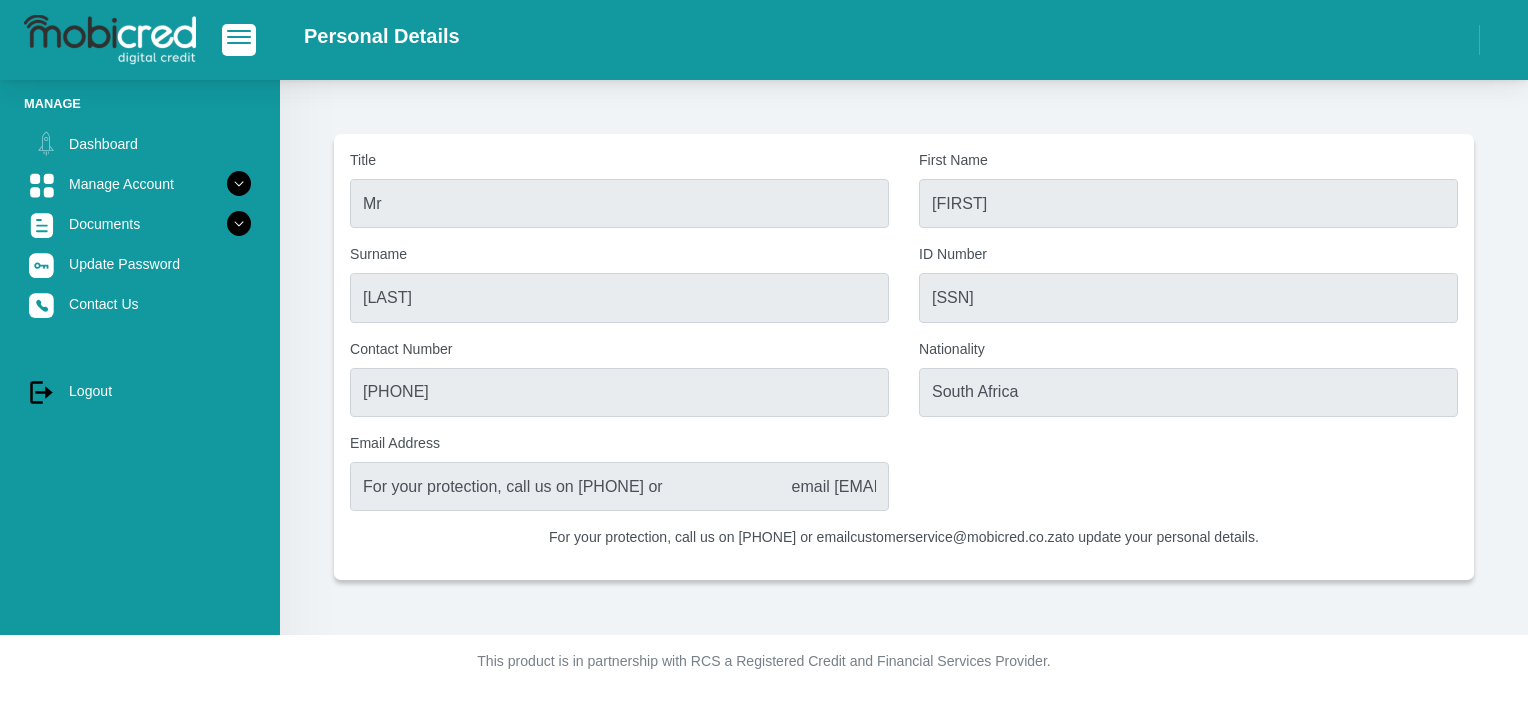 scroll, scrollTop: 0, scrollLeft: 0, axis: both 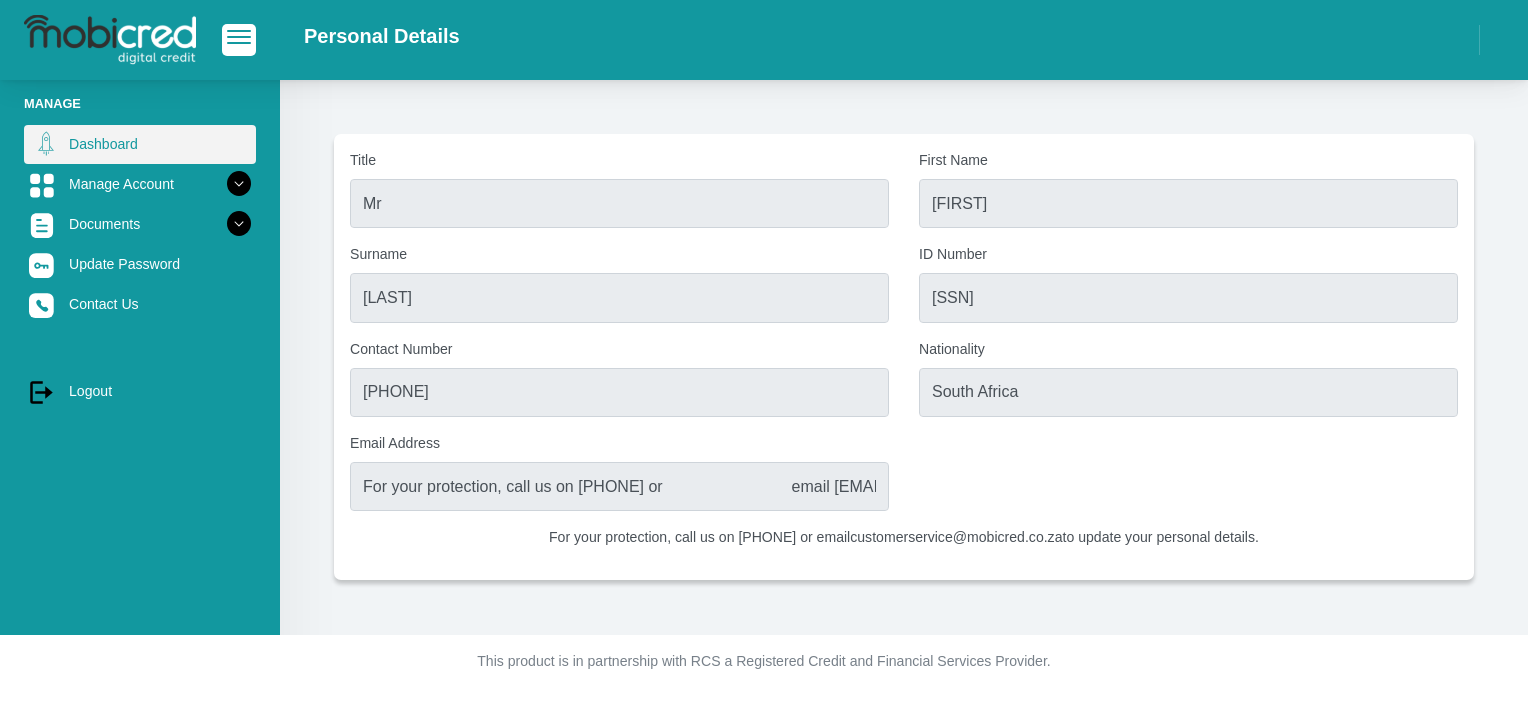 click on "Dashboard" at bounding box center (140, 144) 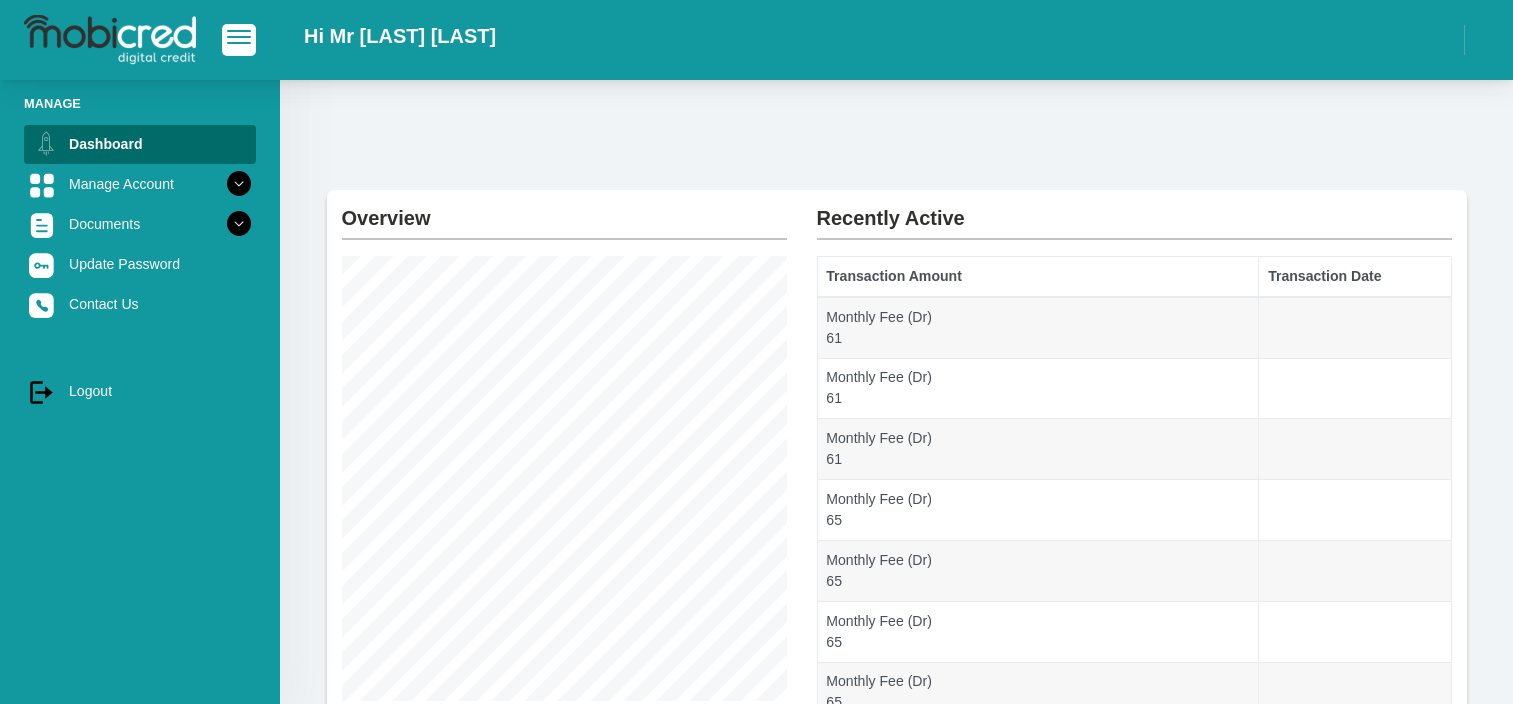 scroll, scrollTop: 0, scrollLeft: 0, axis: both 